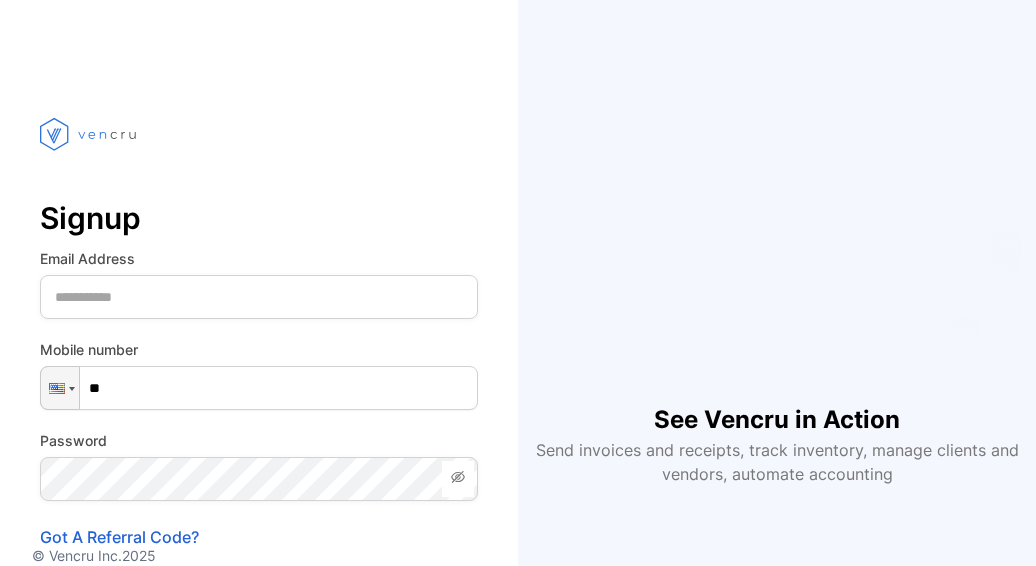 scroll, scrollTop: 0, scrollLeft: 0, axis: both 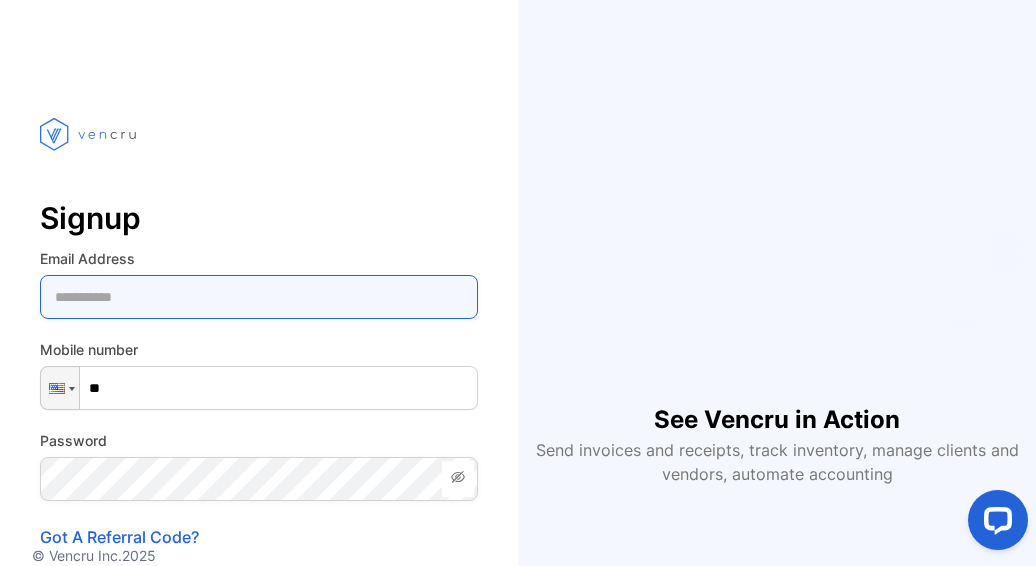 click at bounding box center [259, 297] 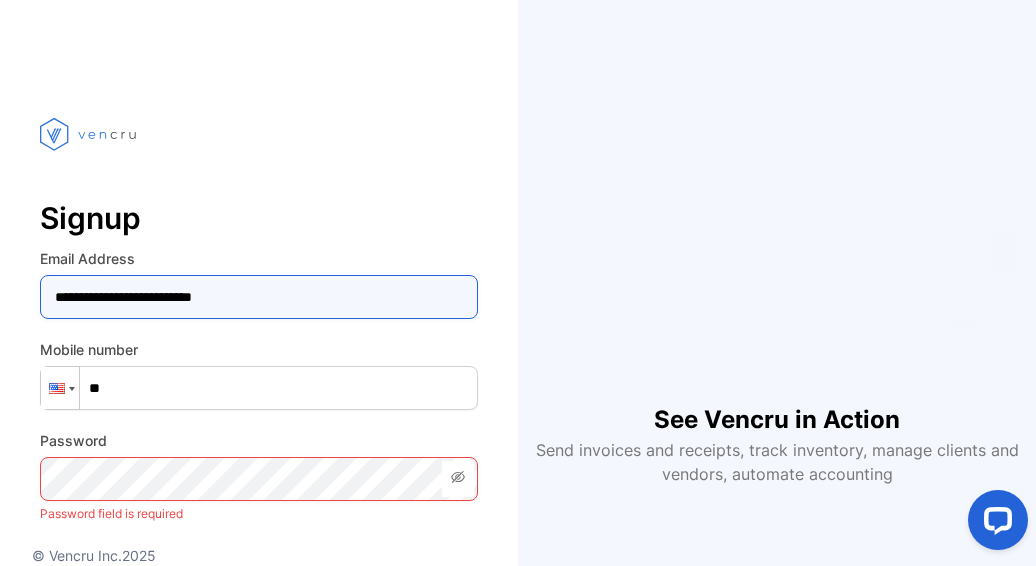type on "**********" 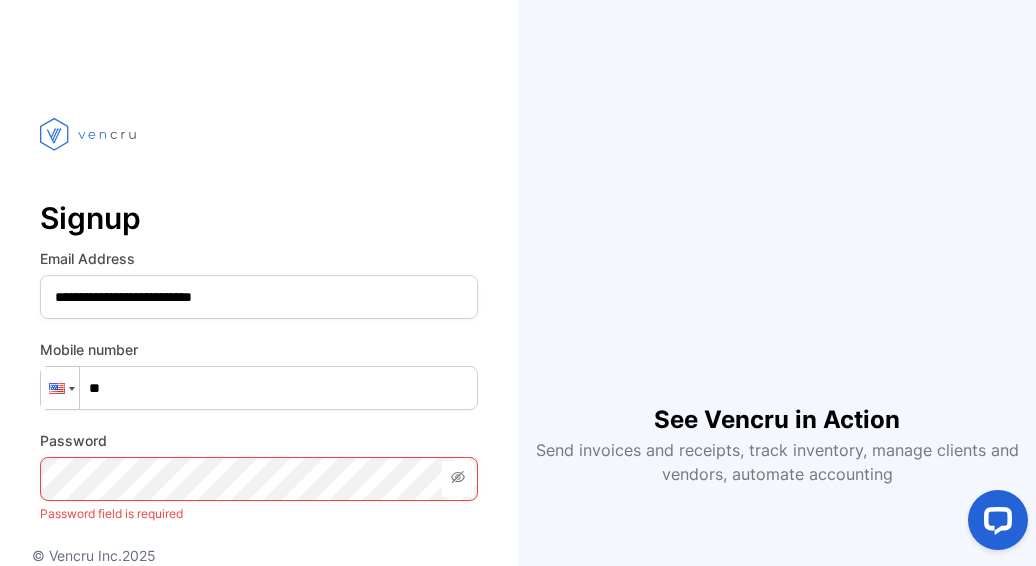 click at bounding box center [60, 388] 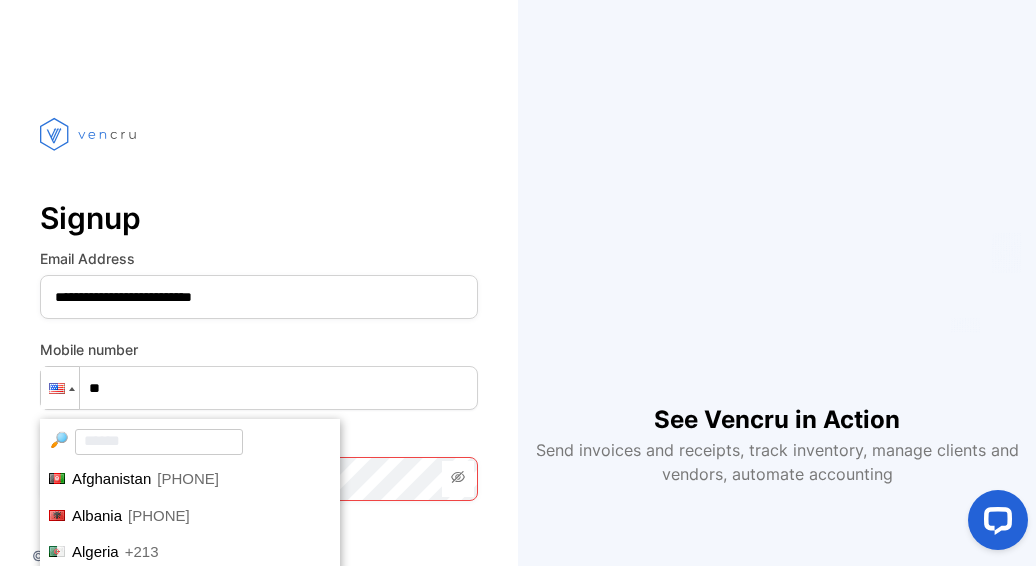 scroll, scrollTop: 7238, scrollLeft: 0, axis: vertical 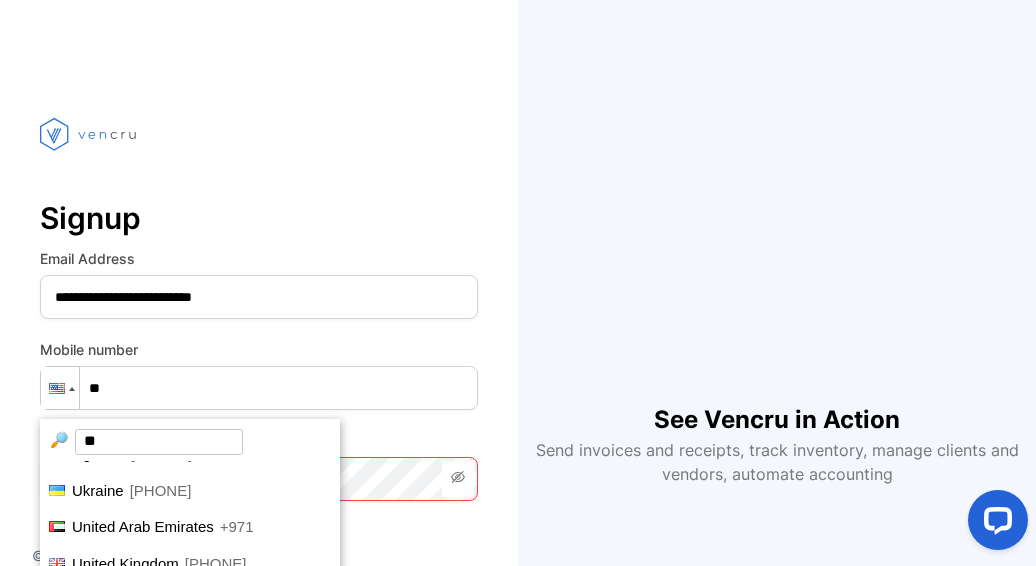 type on "***" 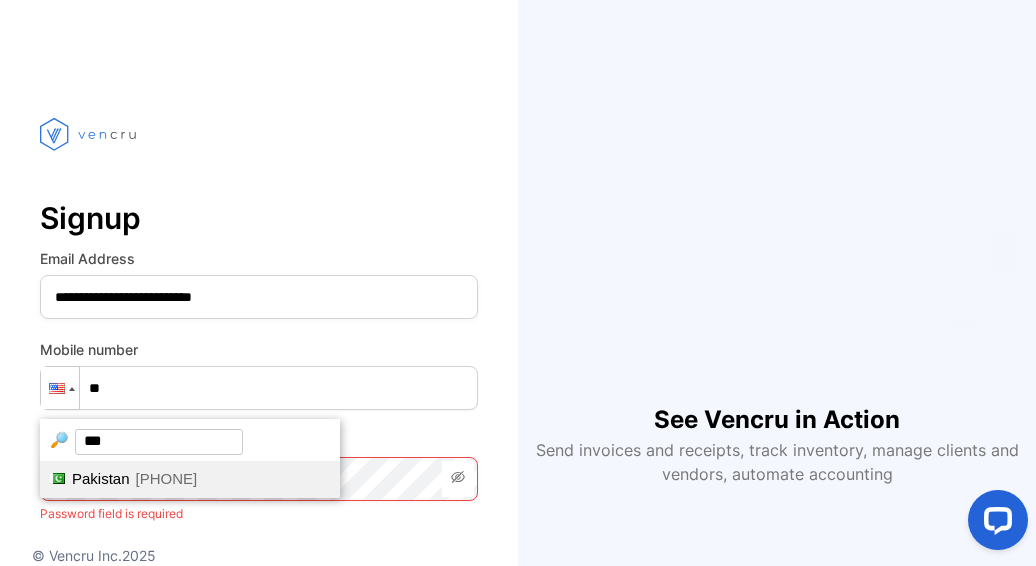 scroll, scrollTop: 0, scrollLeft: 0, axis: both 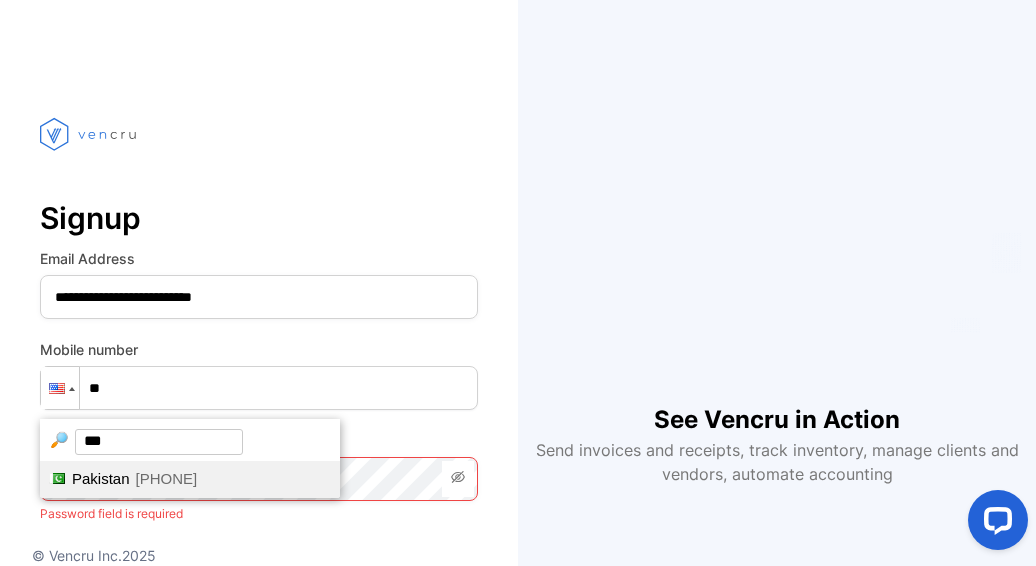 click on "Pakistan" at bounding box center (101, 478) 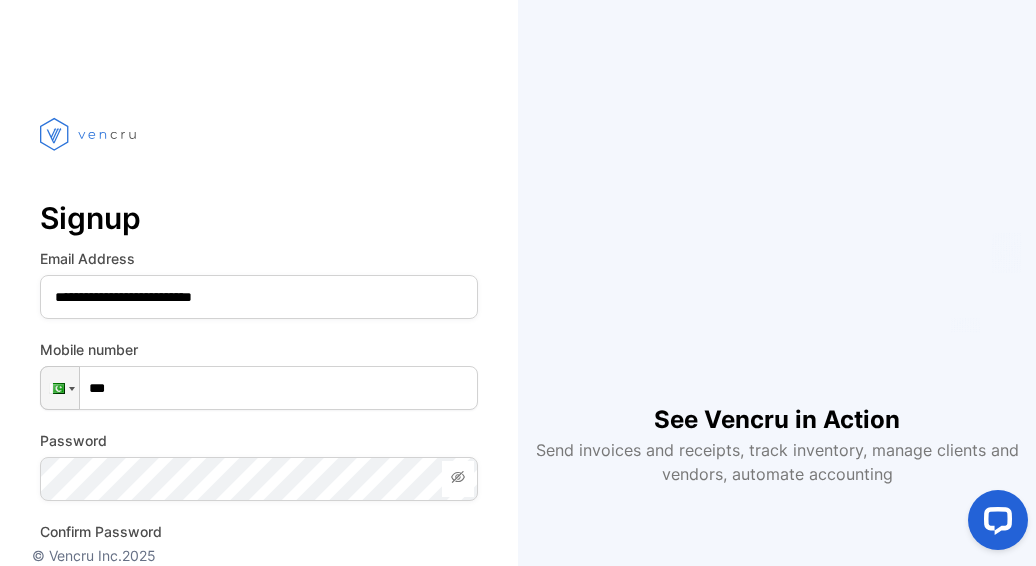 scroll, scrollTop: 340, scrollLeft: 0, axis: vertical 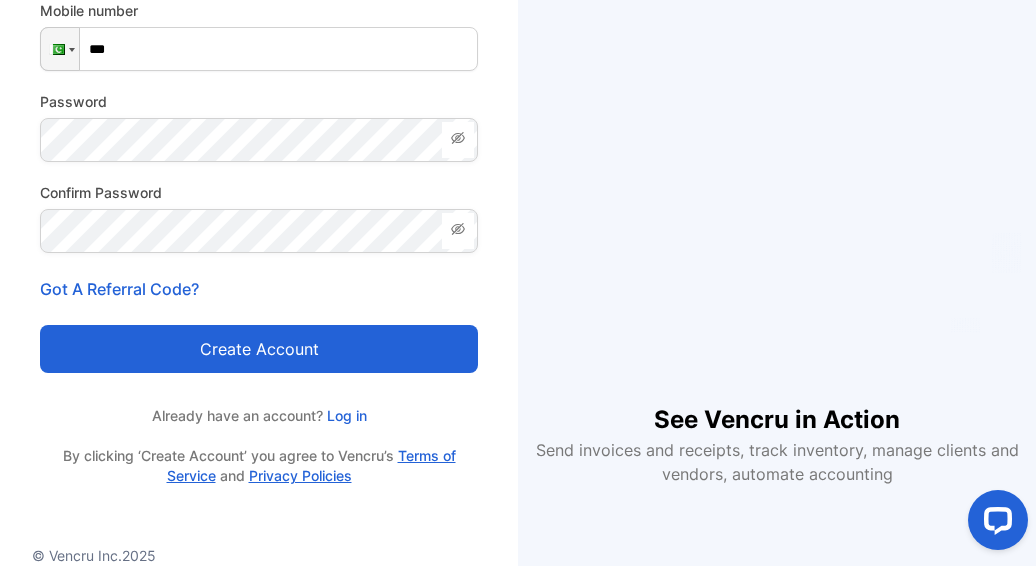 click 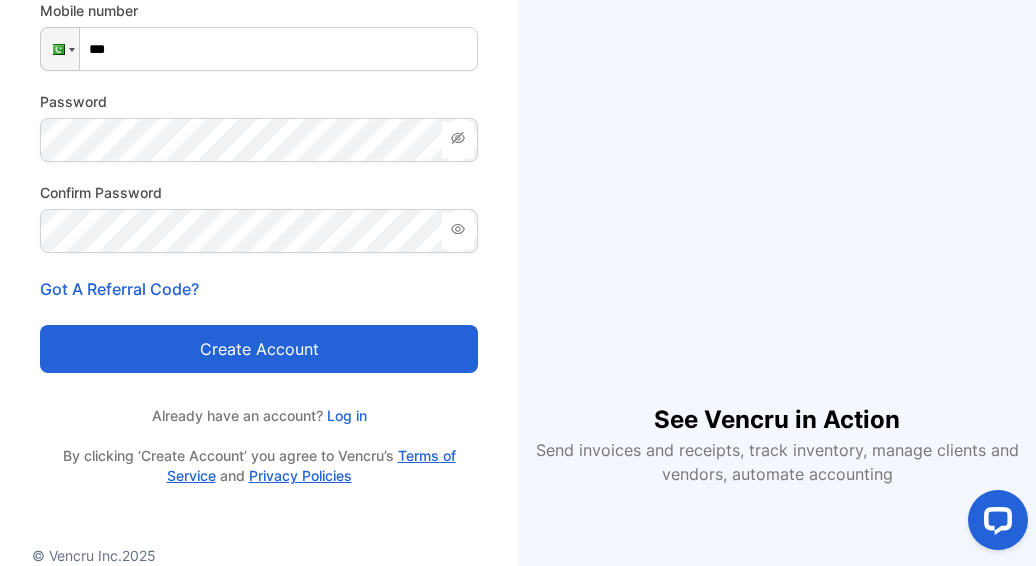 click at bounding box center [458, 231] 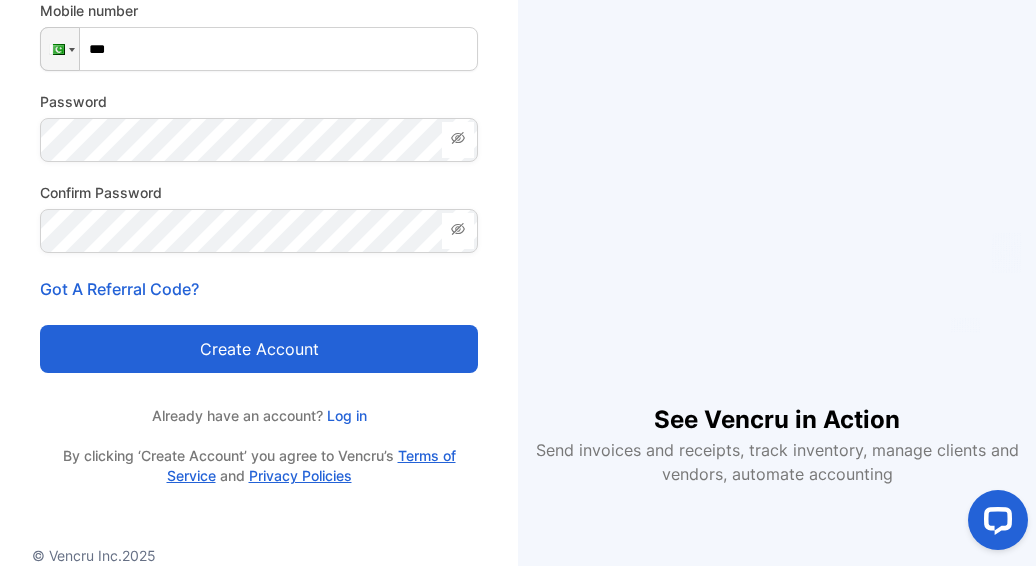 click on "***" at bounding box center (259, 49) 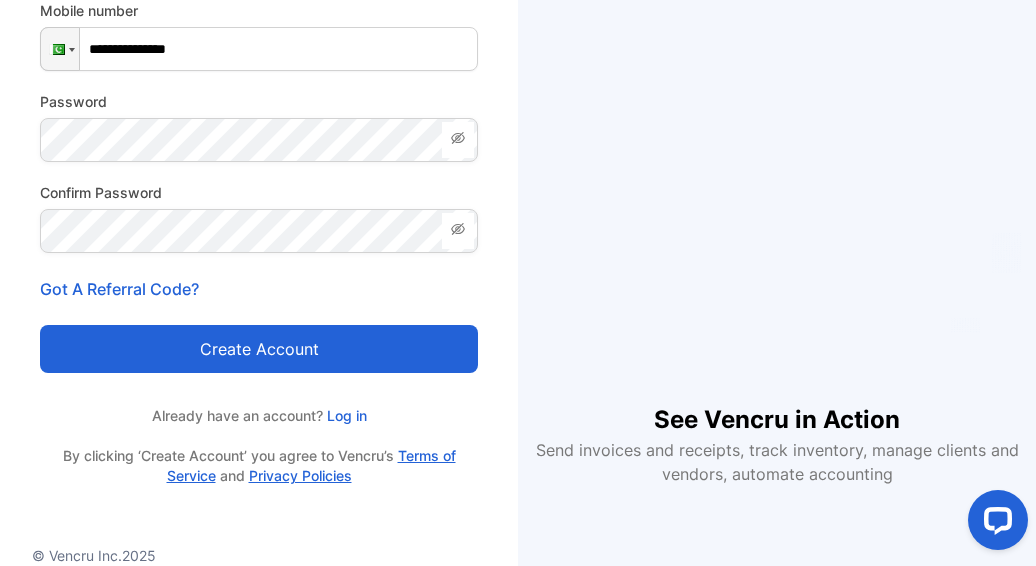type on "**********" 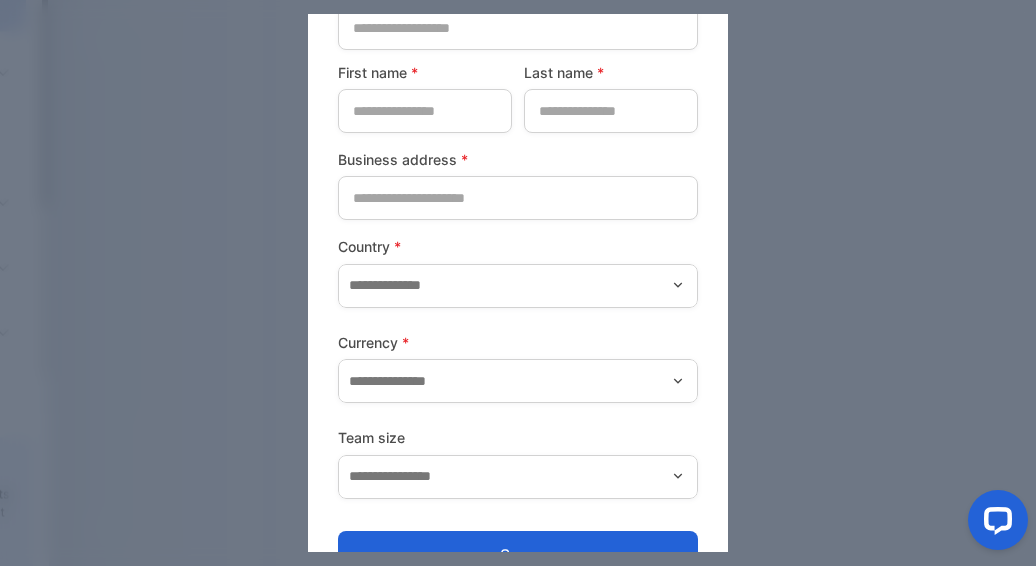 scroll, scrollTop: 0, scrollLeft: 0, axis: both 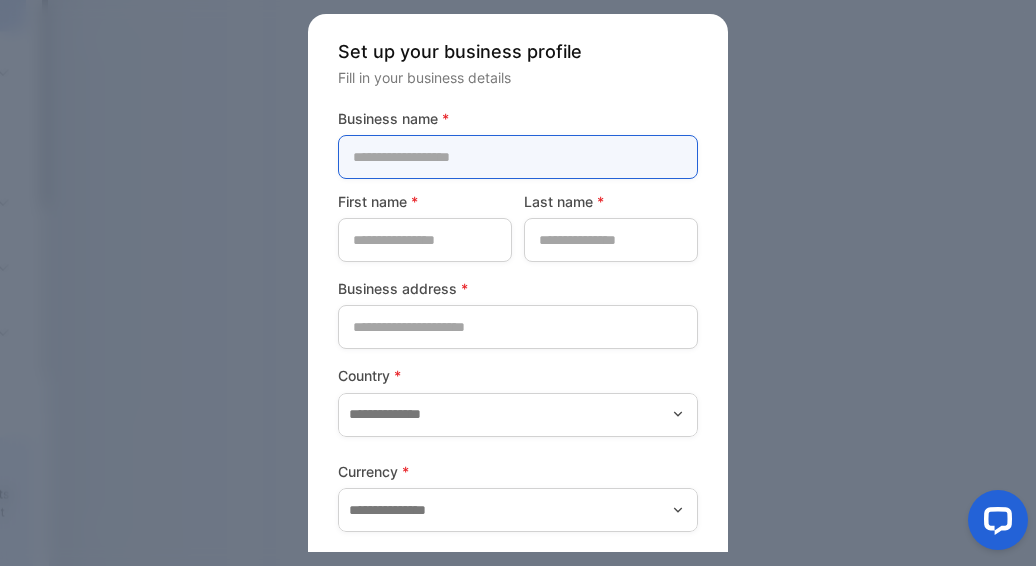 click at bounding box center (518, 157) 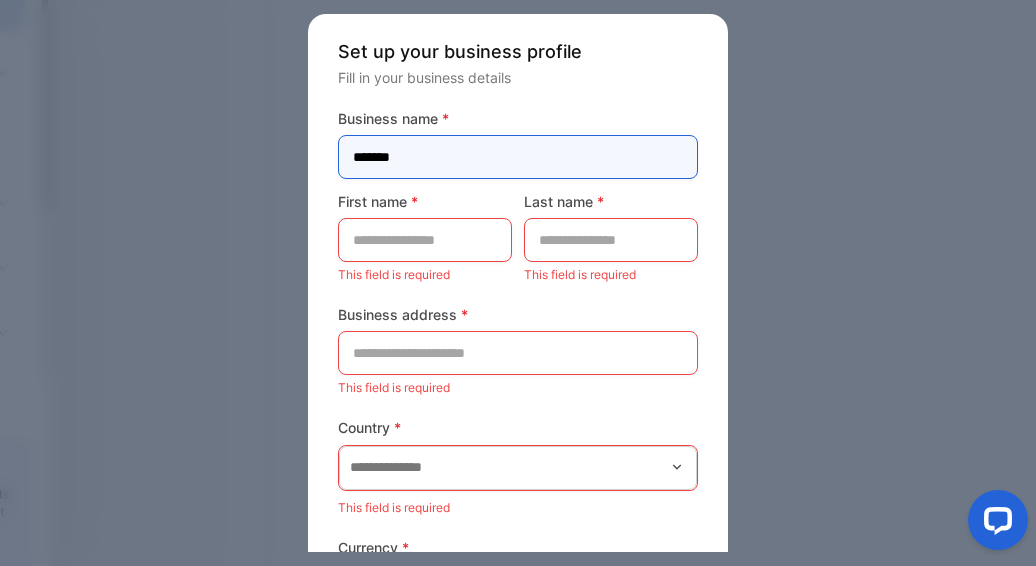type on "*******" 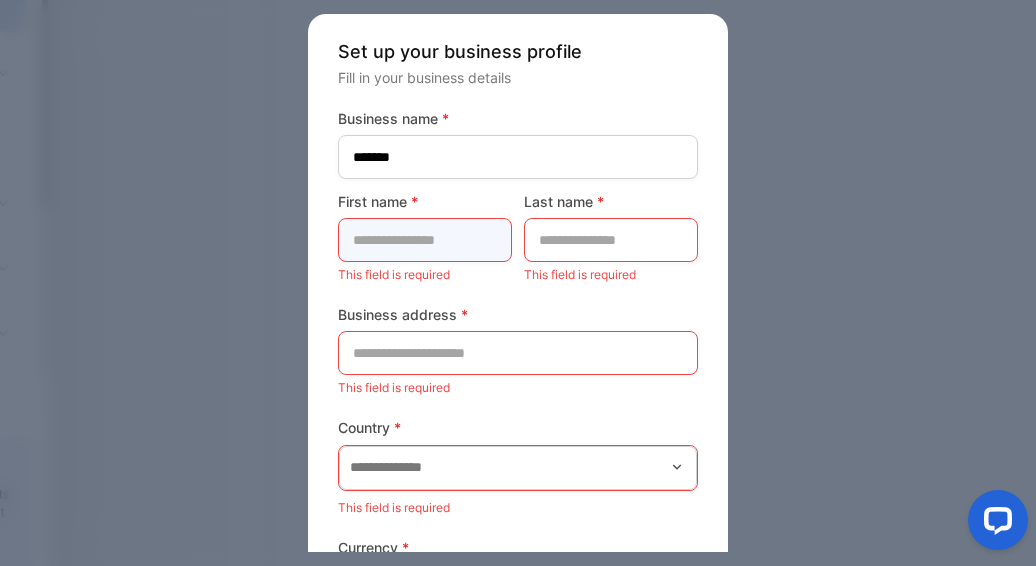 click at bounding box center (425, 240) 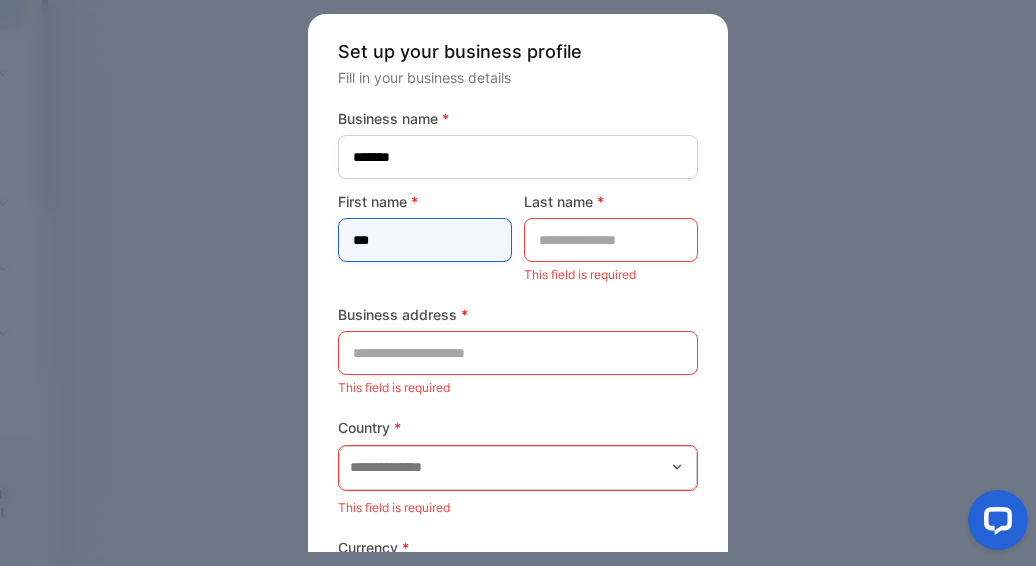 type on "***" 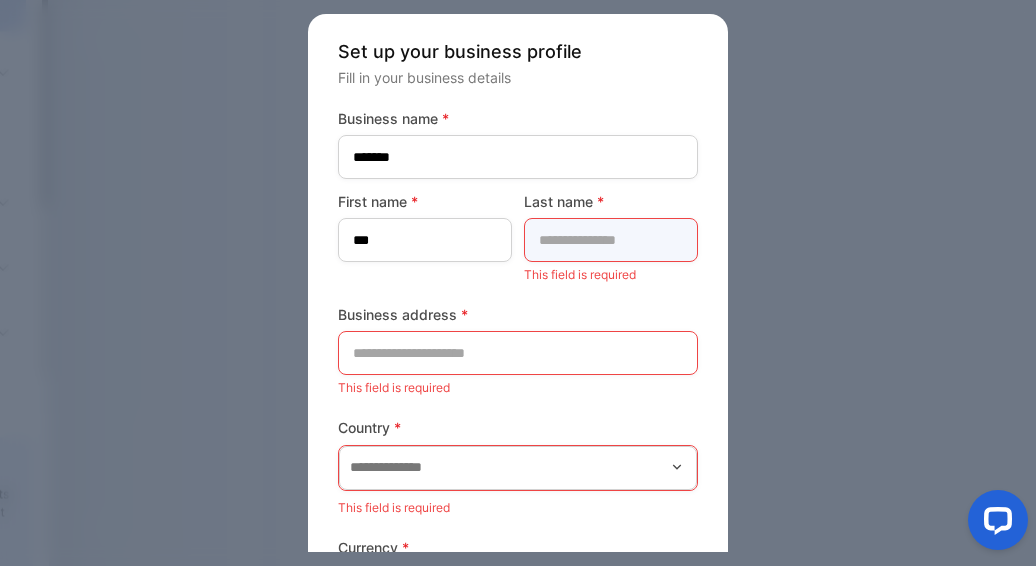 click at bounding box center (611, 240) 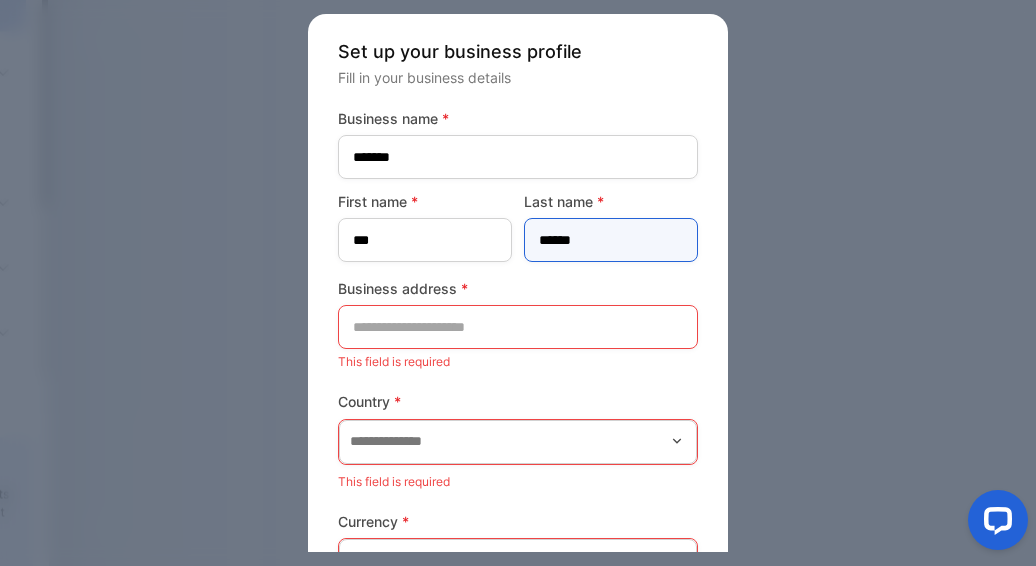 type on "******" 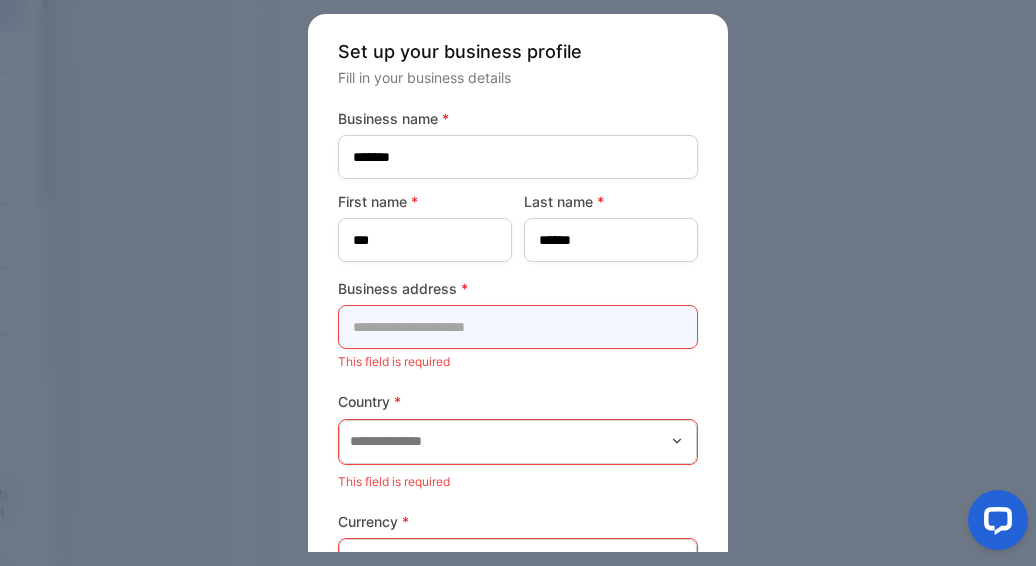 click at bounding box center [518, 327] 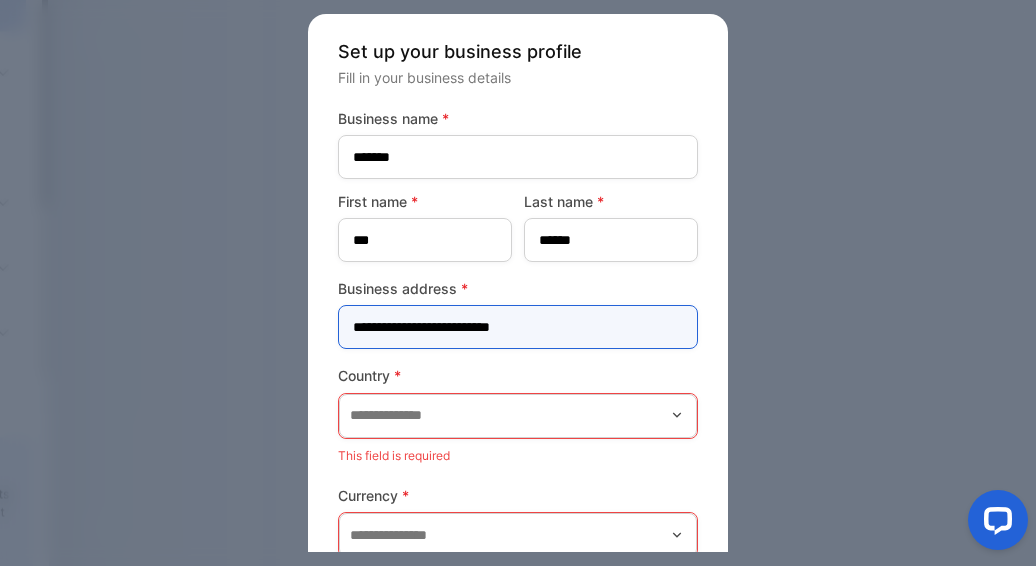 type on "**********" 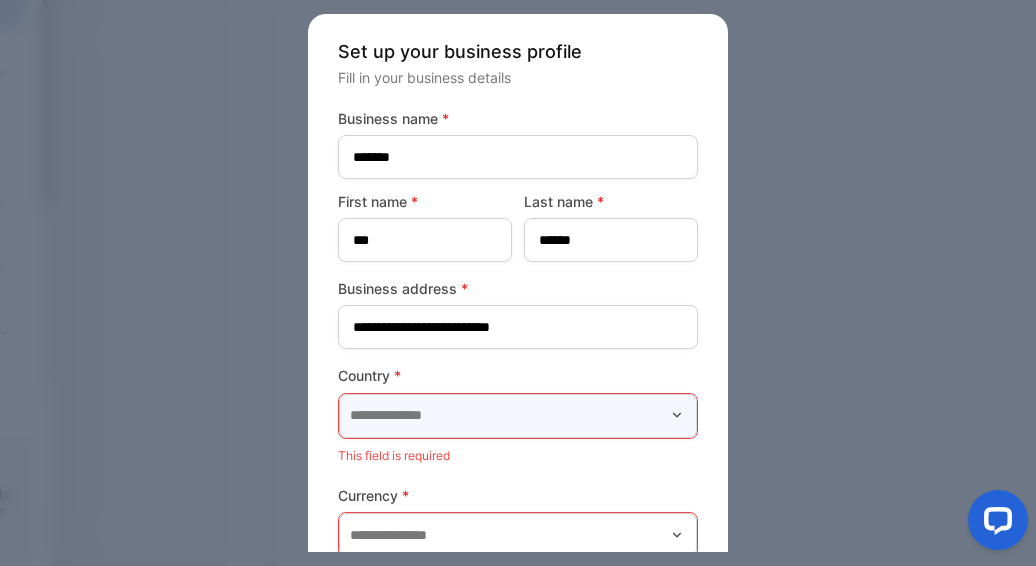 click at bounding box center (518, 416) 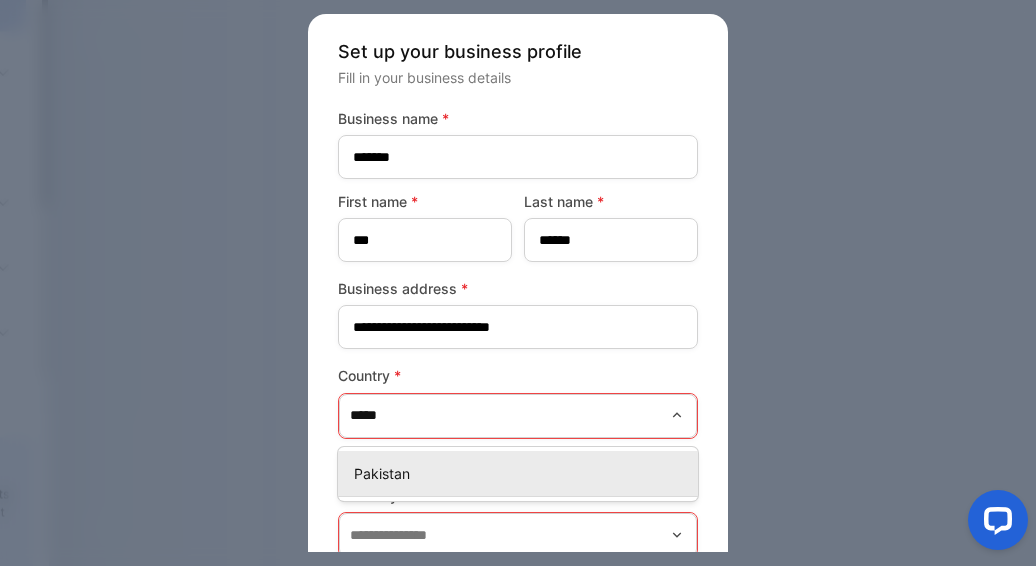click on "Pakistan" at bounding box center (522, 473) 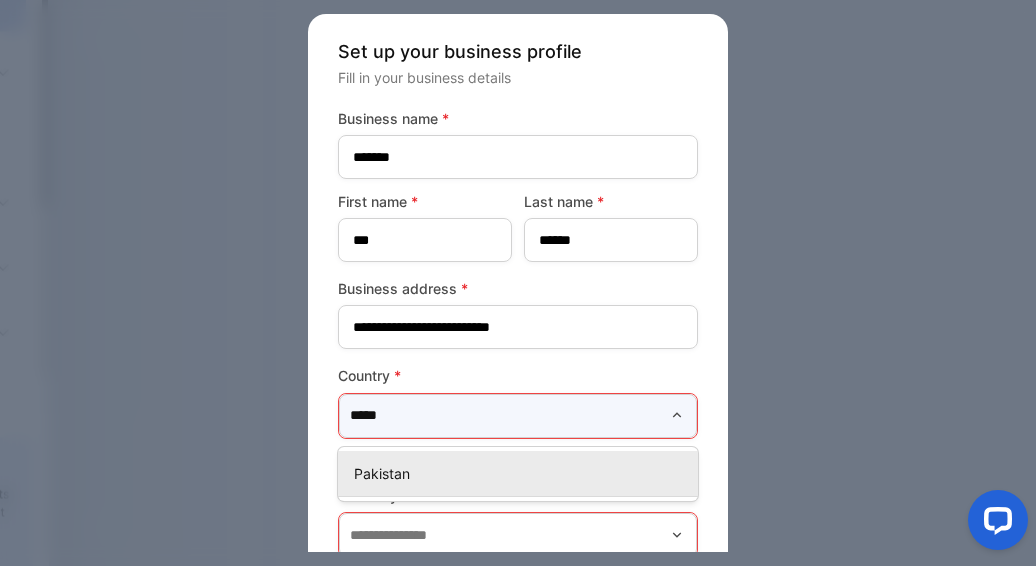 type on "********" 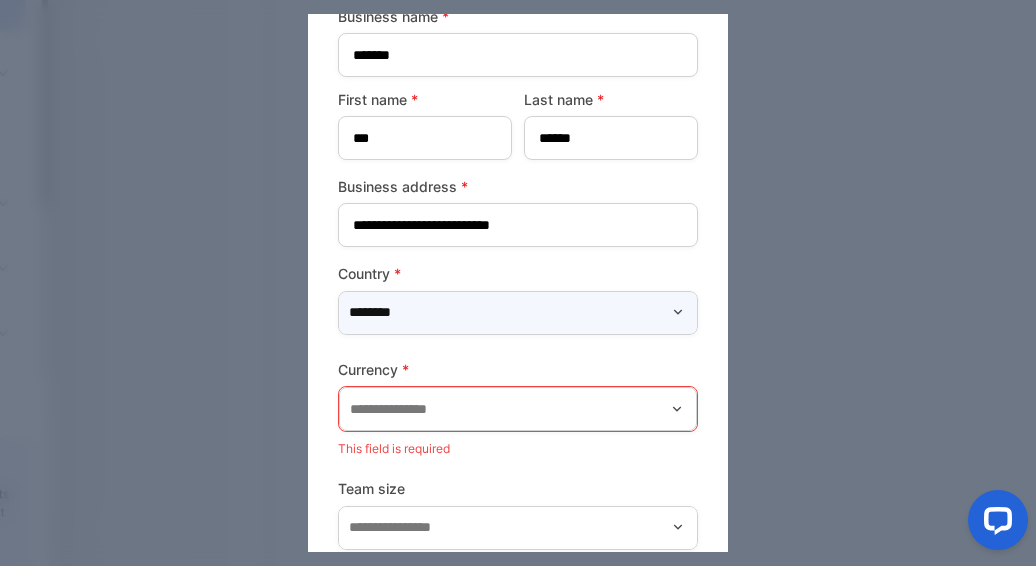 scroll, scrollTop: 106, scrollLeft: 0, axis: vertical 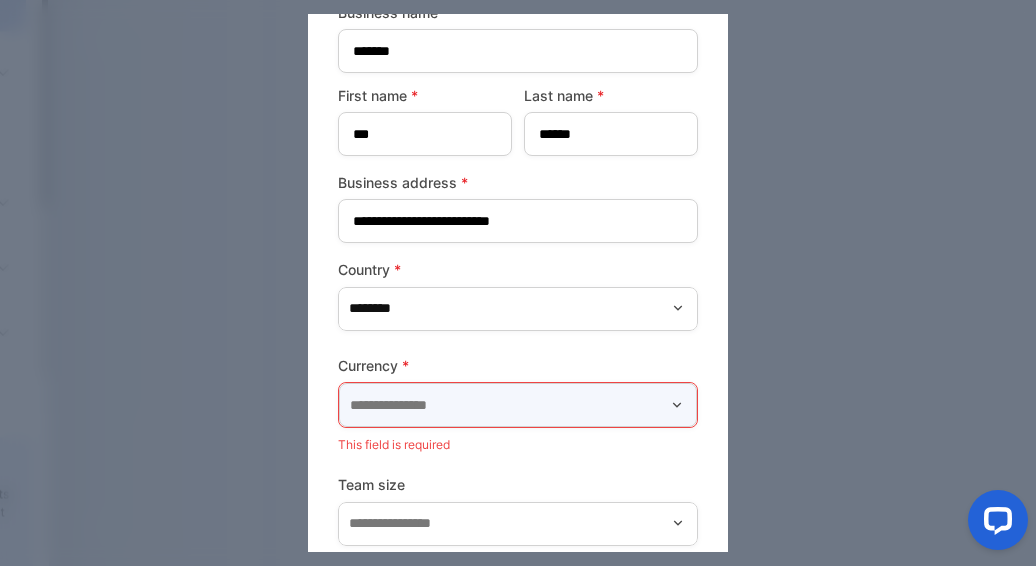 click at bounding box center (518, 405) 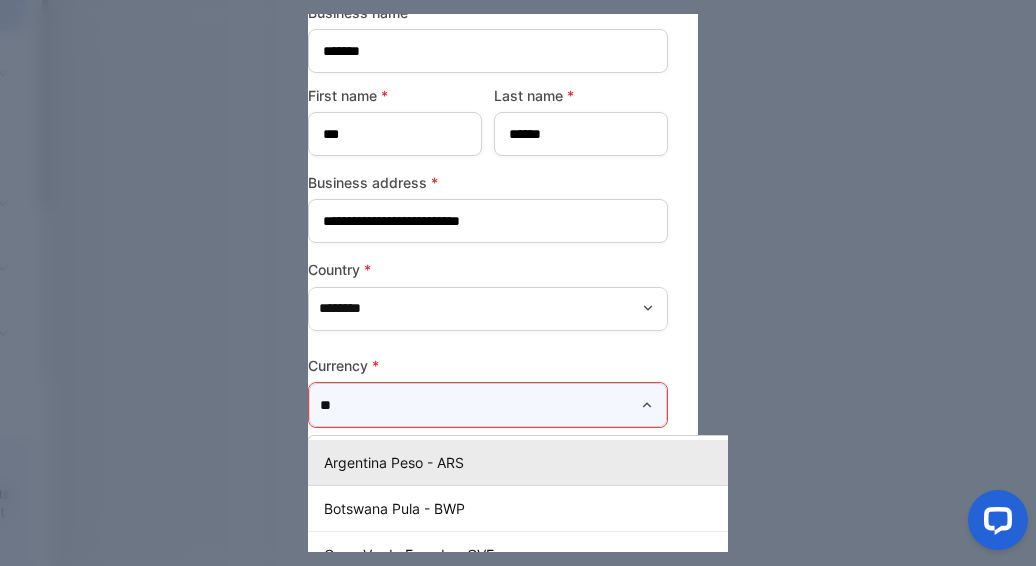 scroll, scrollTop: 106, scrollLeft: 0, axis: vertical 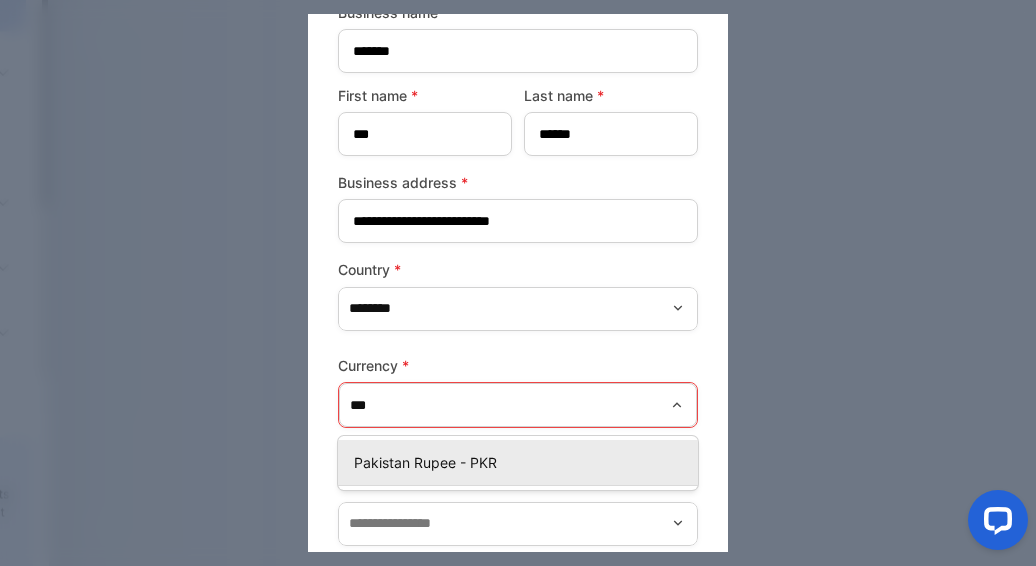click on "Pakistan Rupee - PKR" at bounding box center [518, 462] 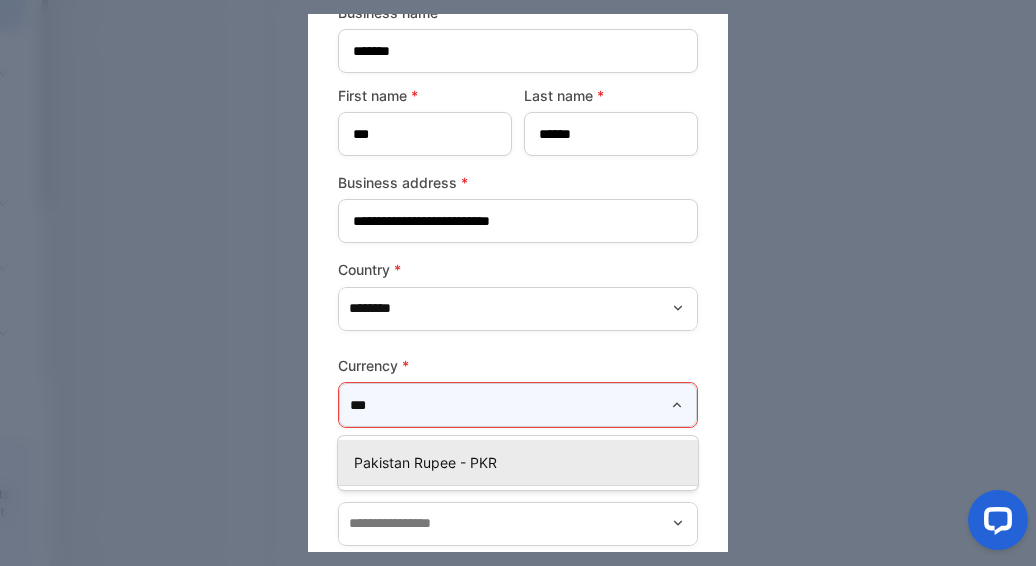 type on "**********" 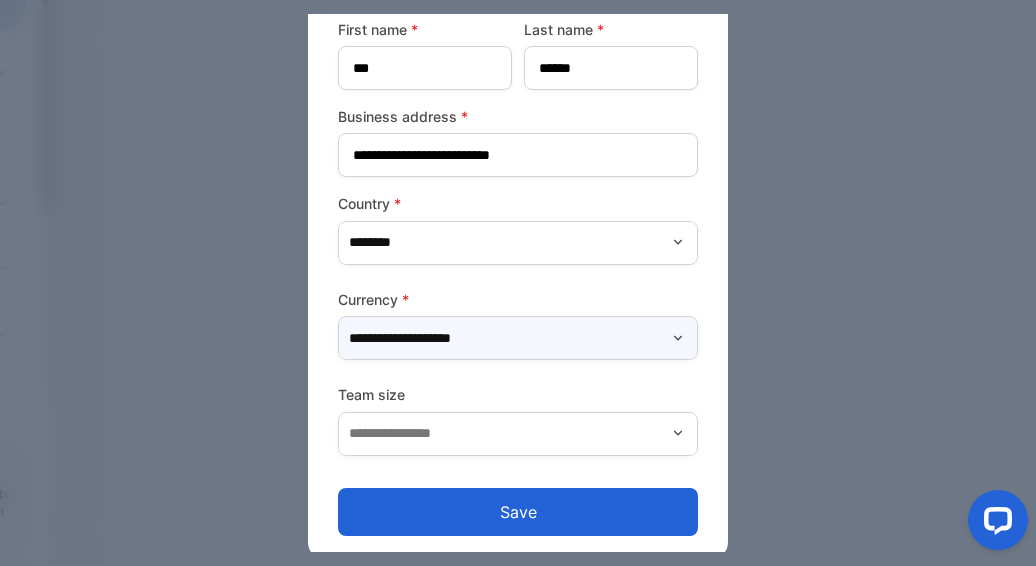 scroll, scrollTop: 179, scrollLeft: 0, axis: vertical 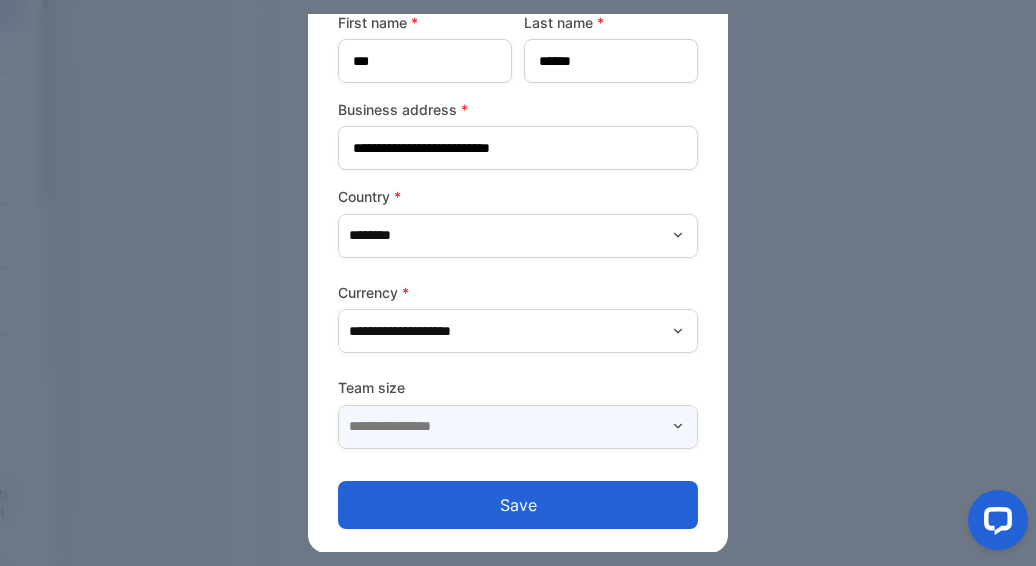 click at bounding box center [518, 427] 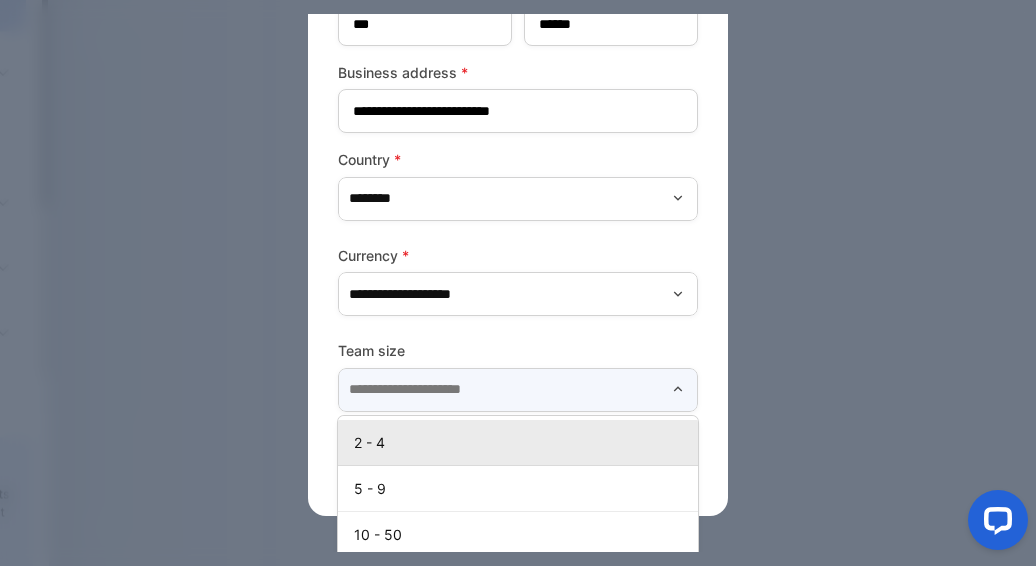 scroll, scrollTop: 319, scrollLeft: 0, axis: vertical 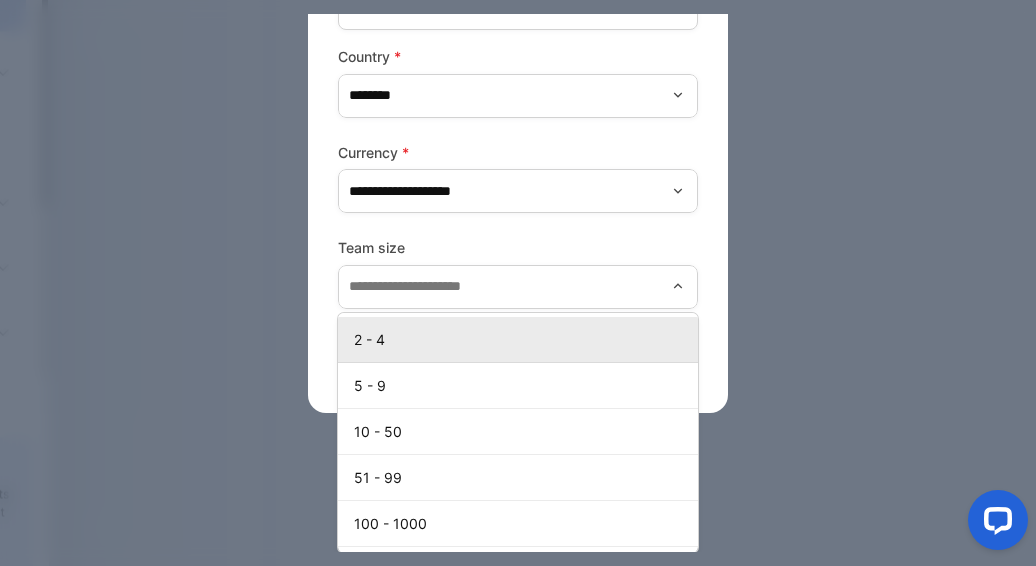 click on "2 - 4" at bounding box center (522, 339) 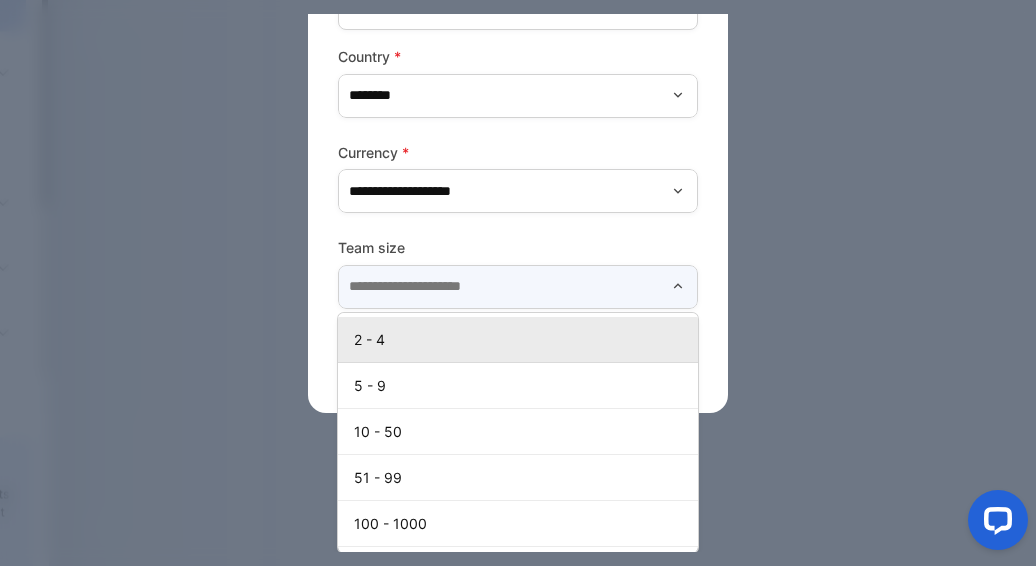 type on "*****" 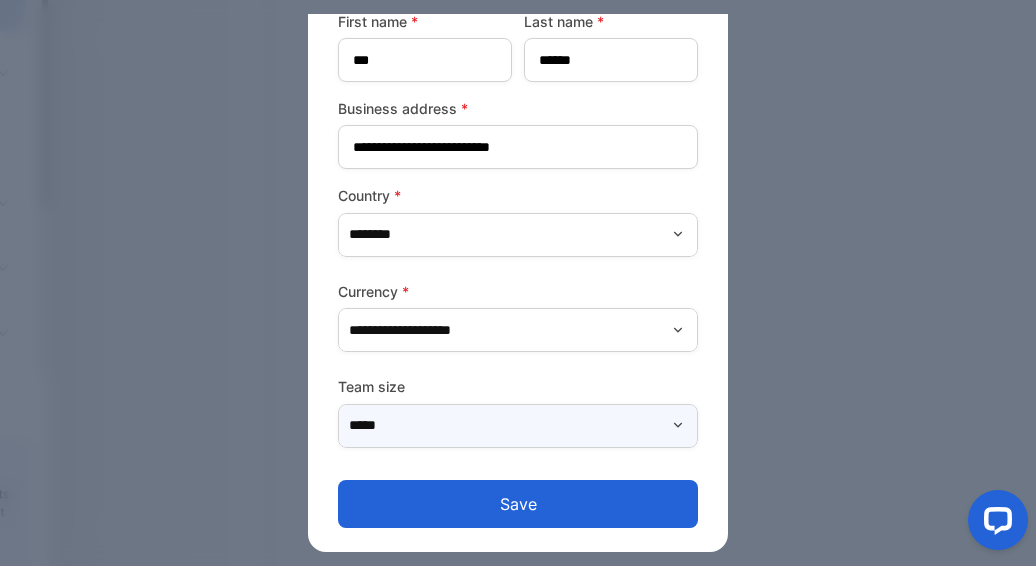 scroll, scrollTop: 179, scrollLeft: 0, axis: vertical 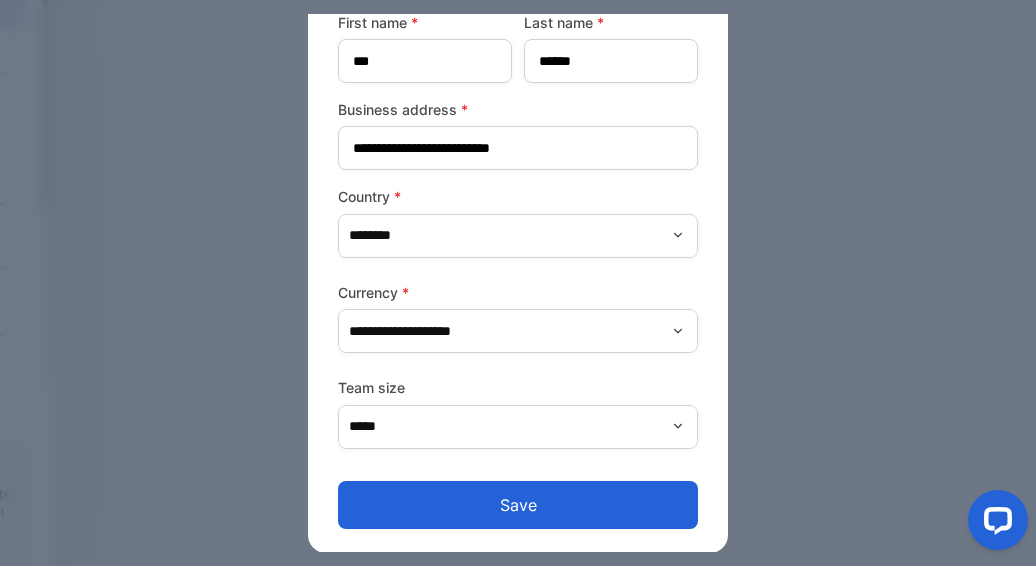 click on "Save" at bounding box center [518, 505] 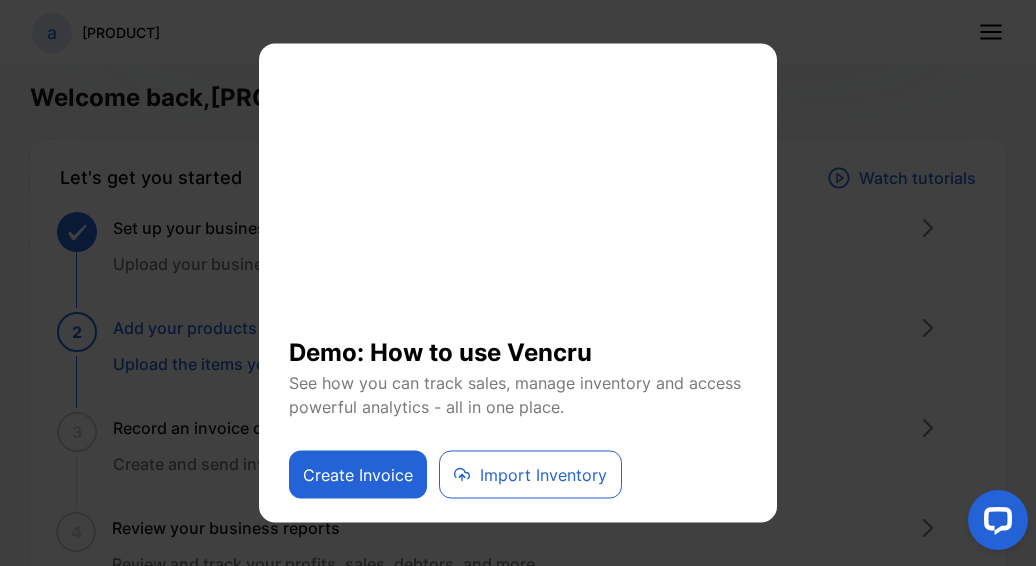 click on "Create Invoice" at bounding box center (358, 475) 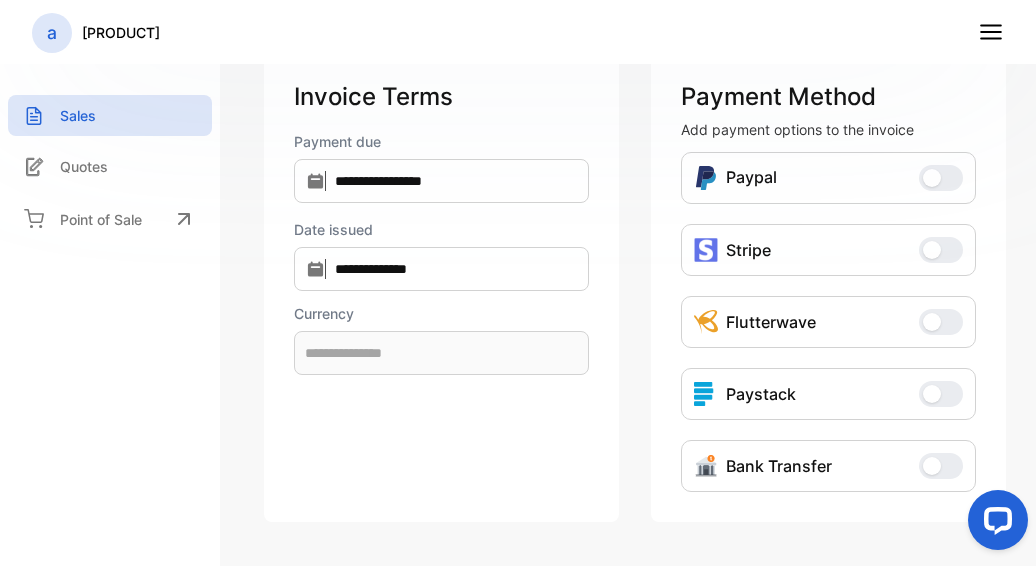 scroll, scrollTop: 800, scrollLeft: 0, axis: vertical 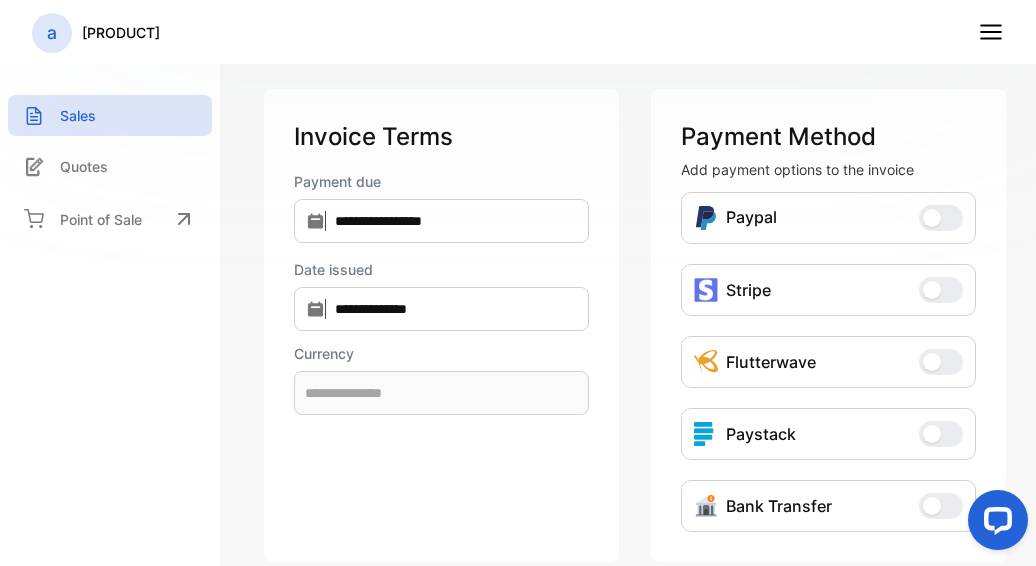 click on "Paypal" at bounding box center (941, 218) 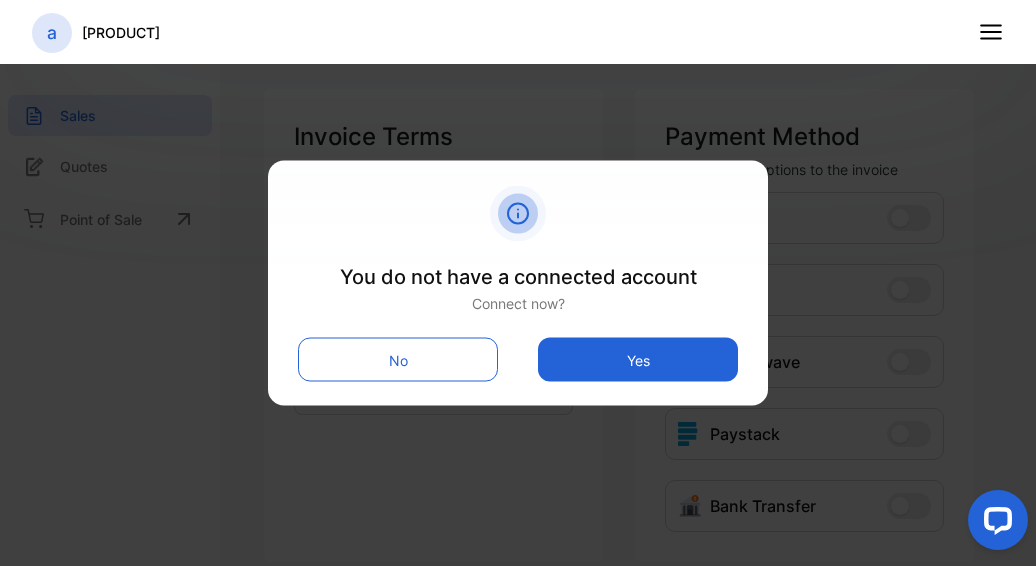 click on "No" at bounding box center [398, 360] 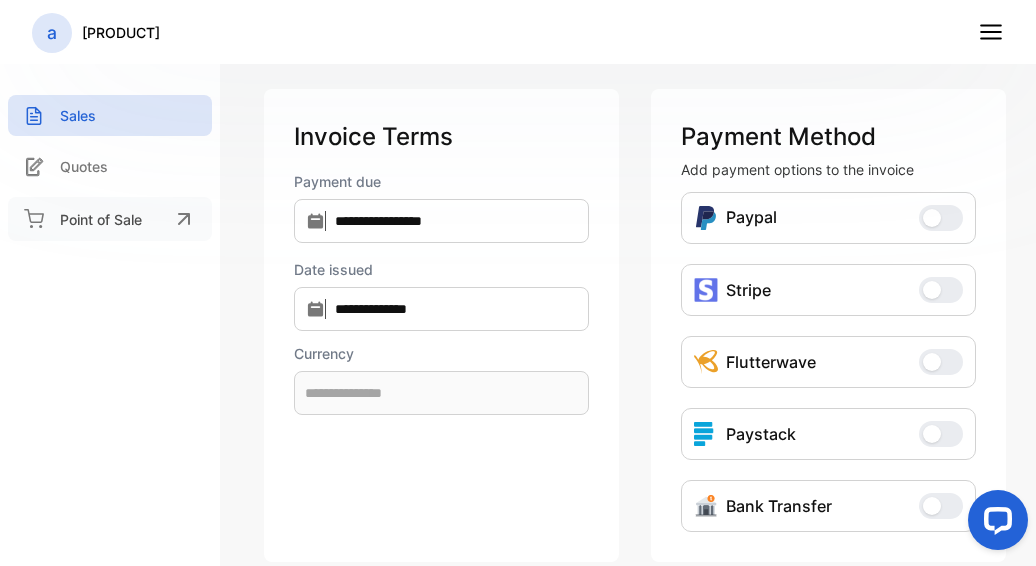 click on "Point of Sale" at bounding box center [101, 219] 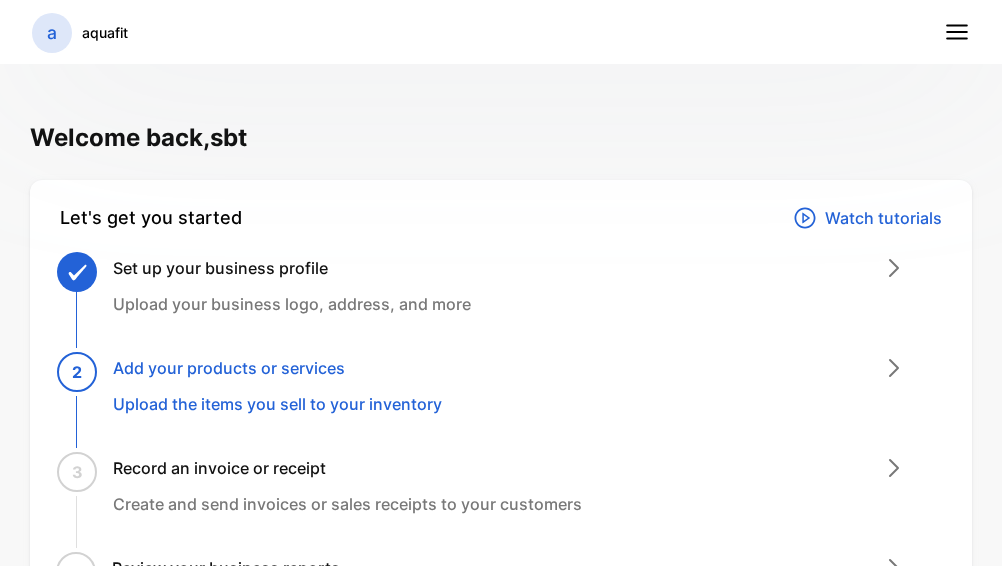 scroll, scrollTop: 0, scrollLeft: 0, axis: both 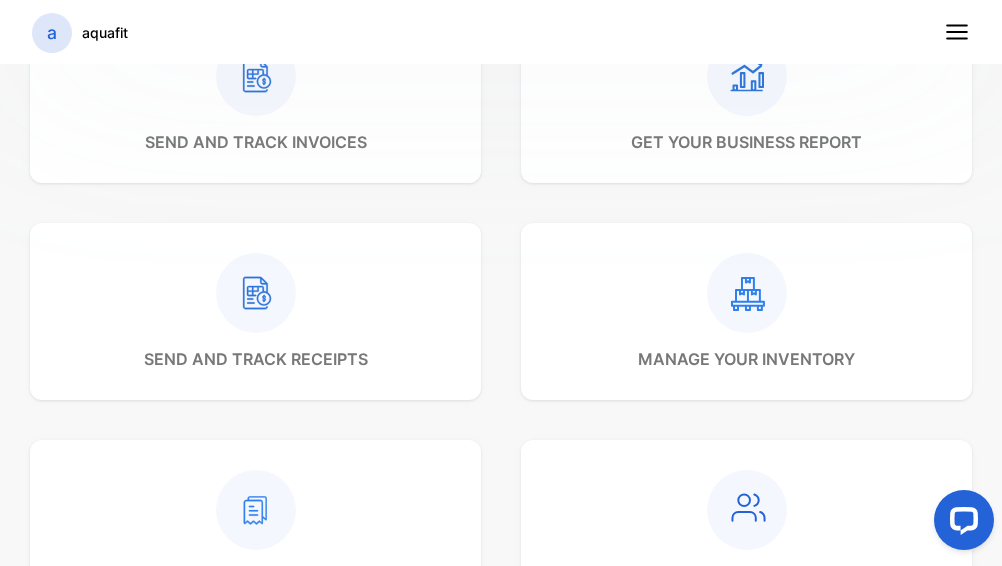click 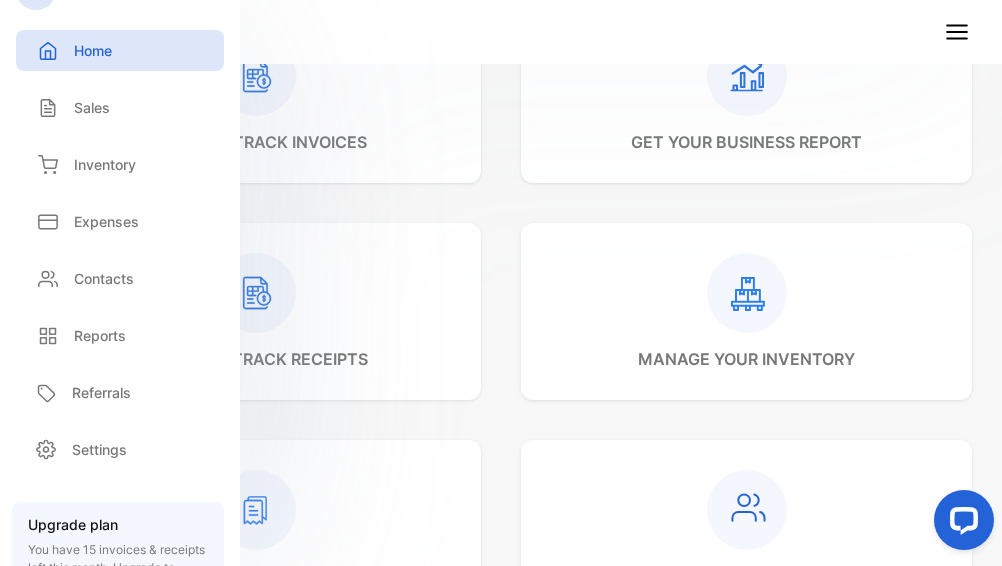 scroll, scrollTop: 0, scrollLeft: 0, axis: both 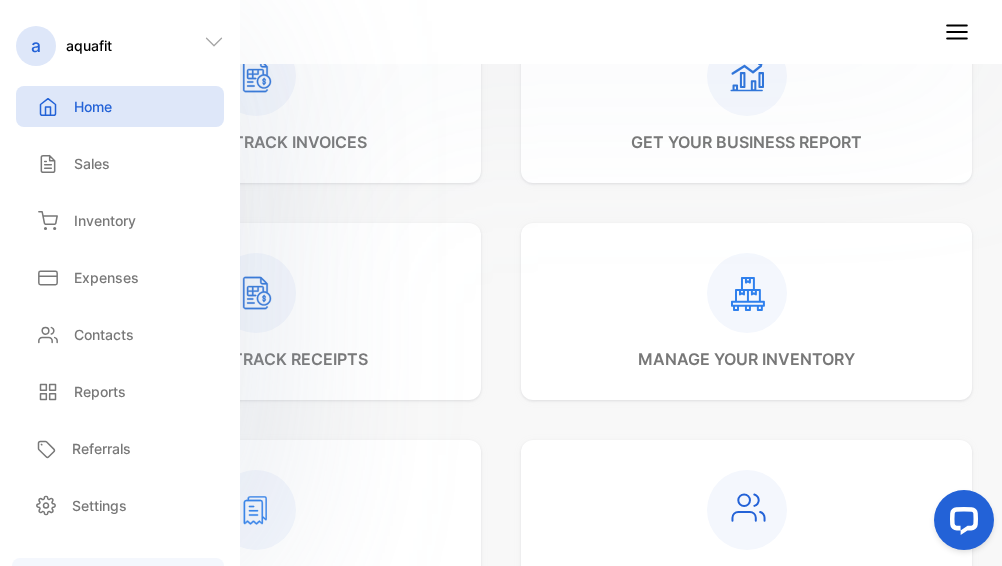 click 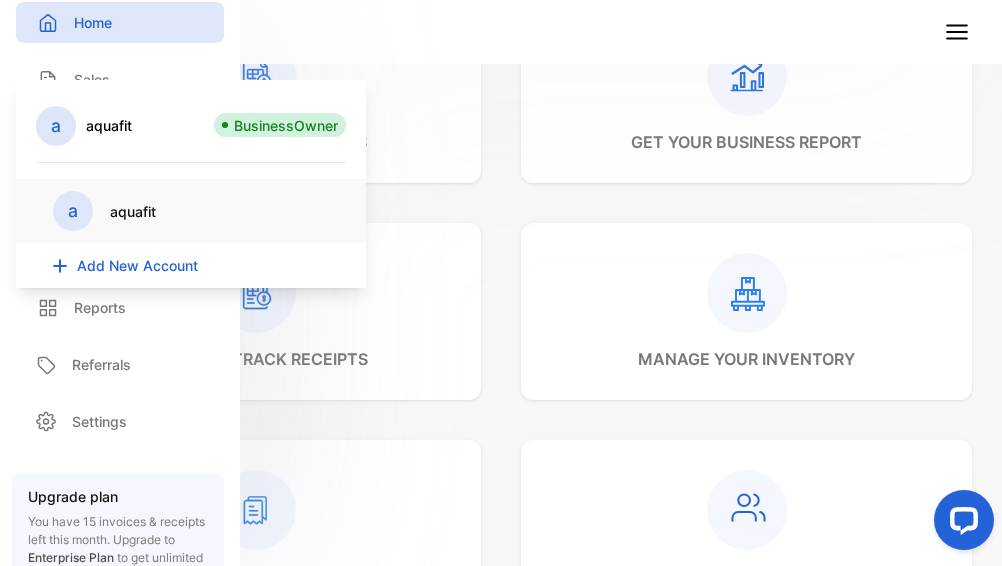 scroll, scrollTop: 240, scrollLeft: 0, axis: vertical 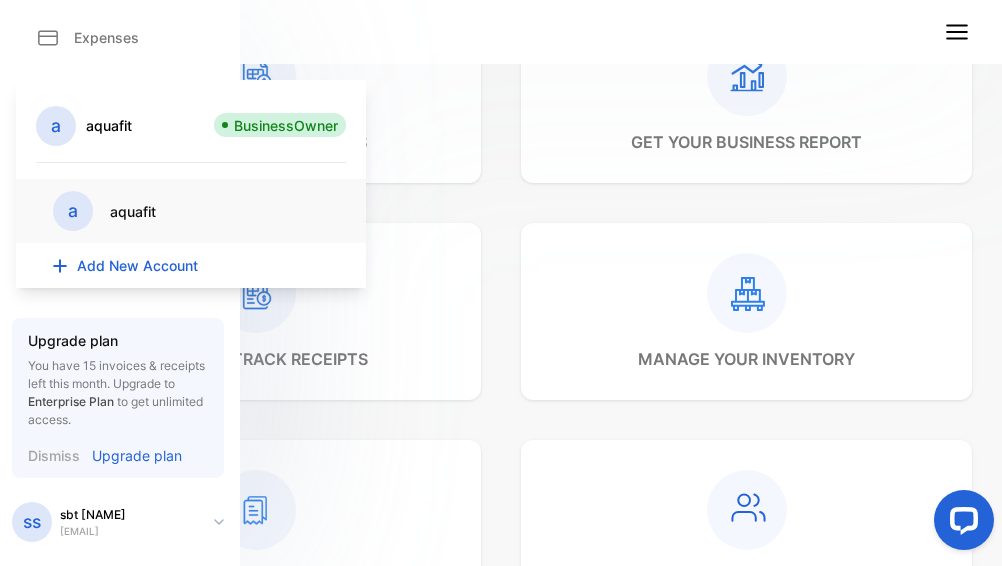 click on "ss sbt   [NAME] [EMAIL]" at bounding box center (126, 522) 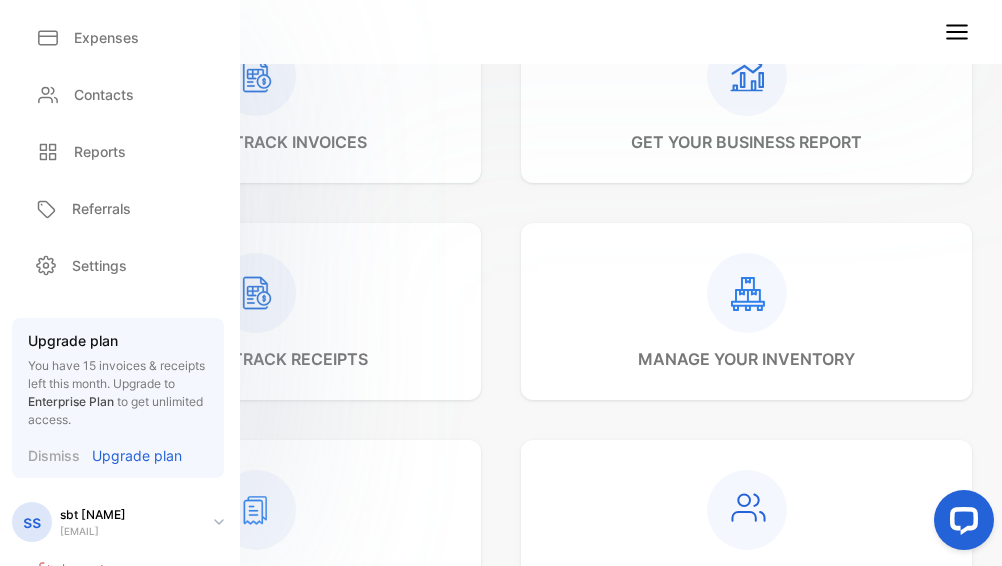 click on "ss sbt   [NAME] [EMAIL]" at bounding box center (126, 522) 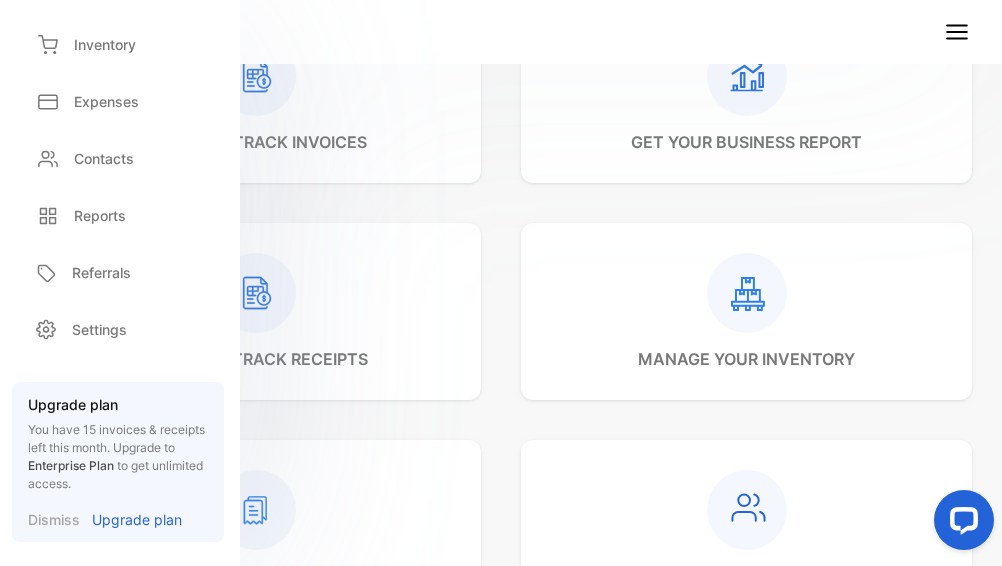 scroll, scrollTop: 0, scrollLeft: 0, axis: both 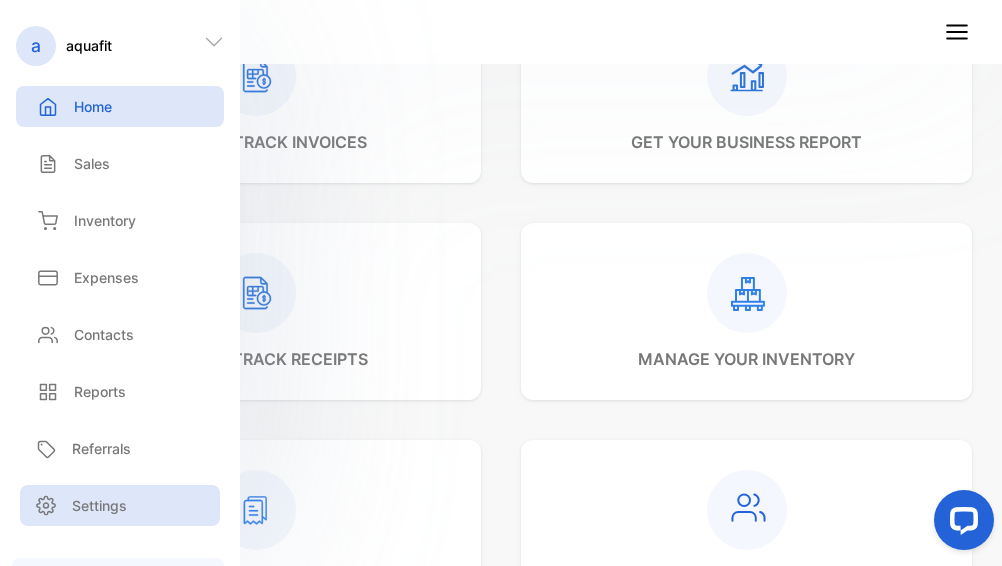 click on "Settings" at bounding box center (120, 505) 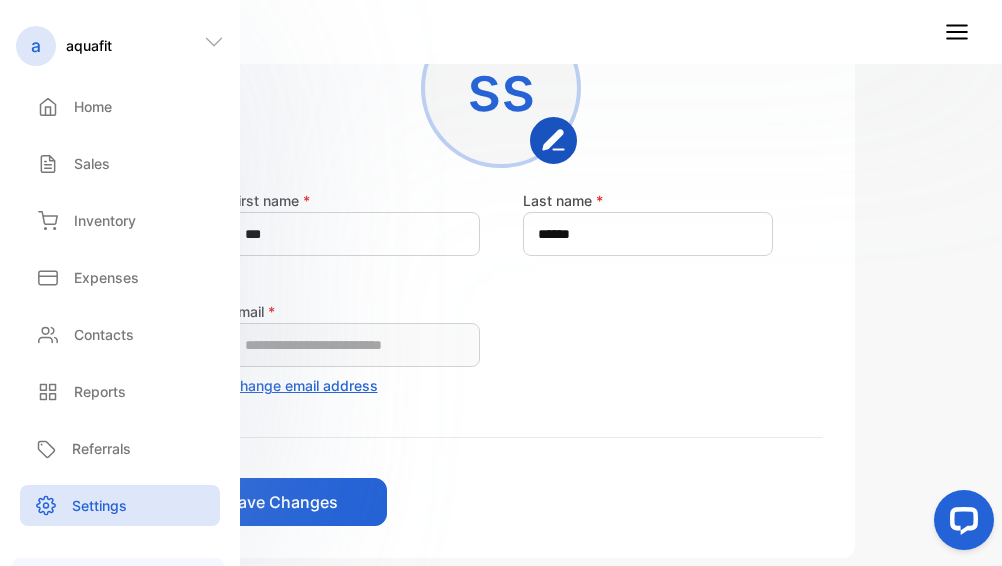 scroll, scrollTop: 130, scrollLeft: 0, axis: vertical 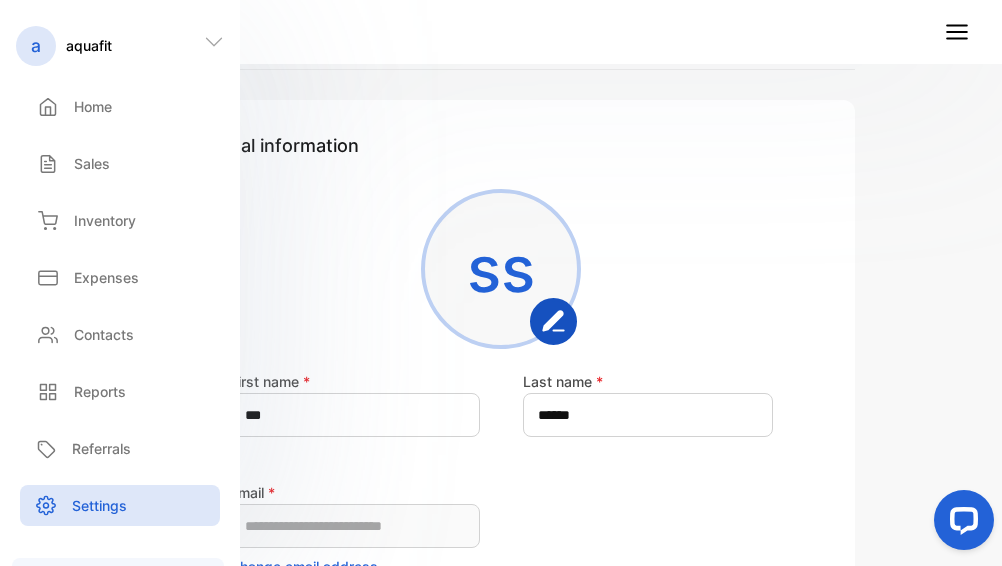 click on "**********" at bounding box center [501, 383] 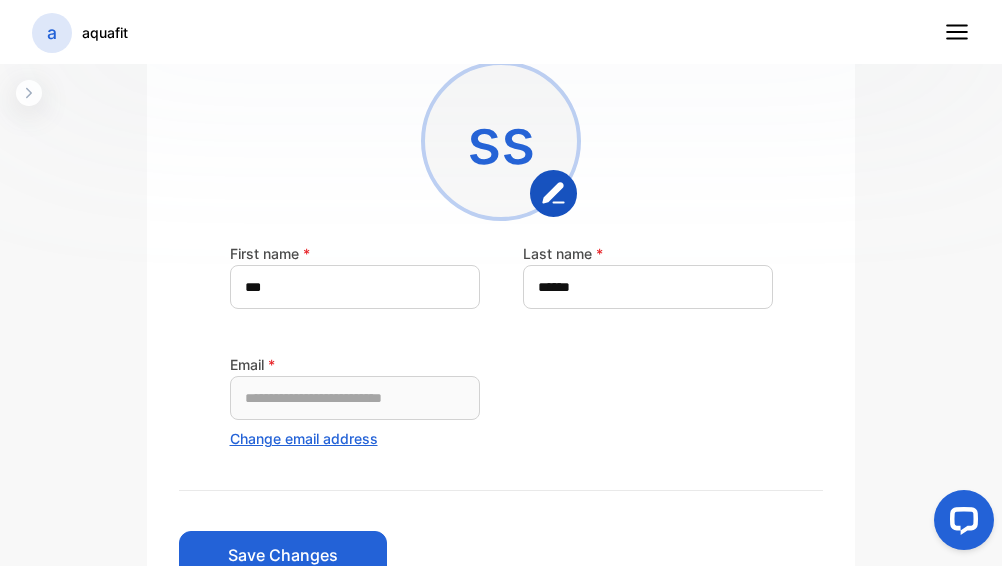 scroll, scrollTop: 310, scrollLeft: 0, axis: vertical 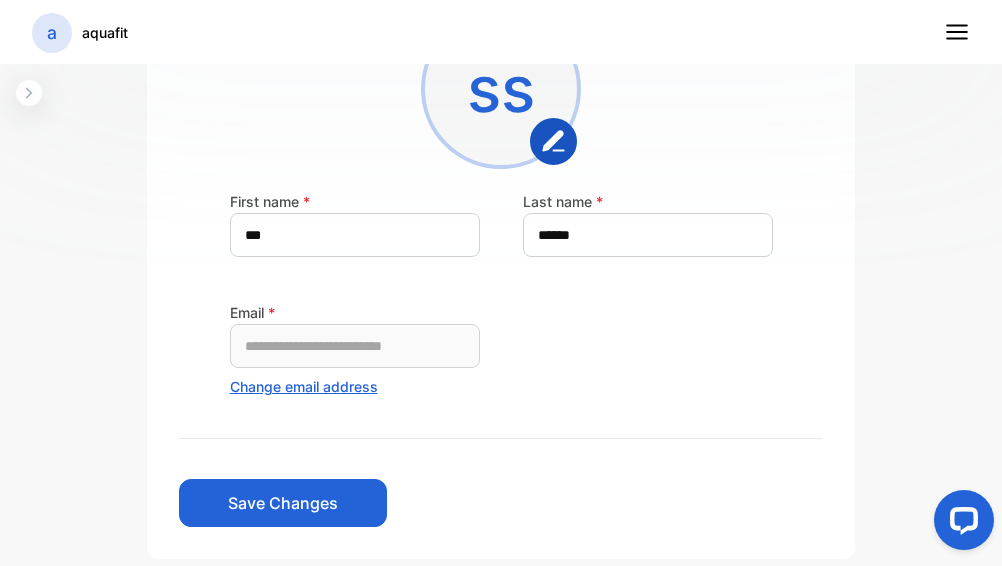click on "Change email address" at bounding box center (304, 386) 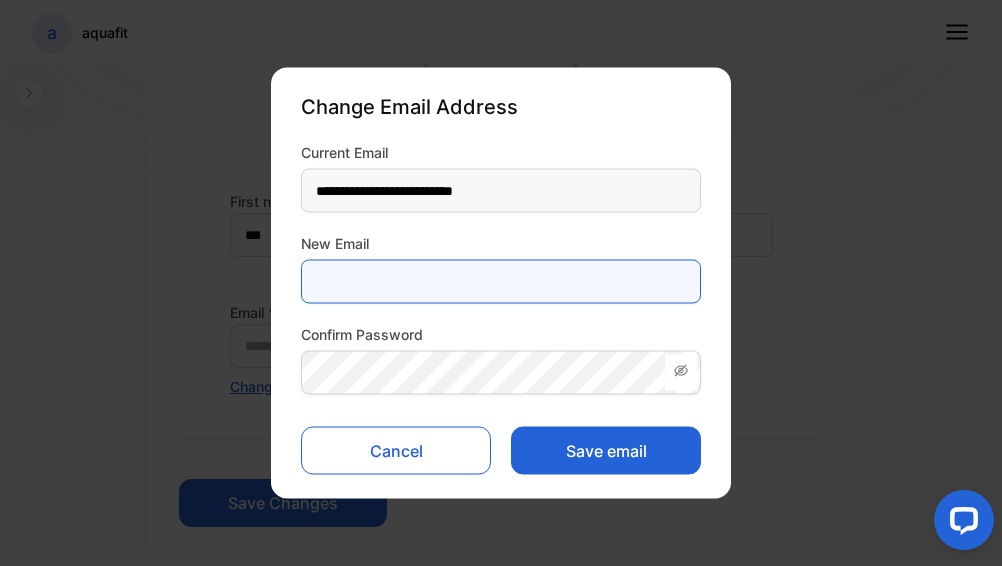 type 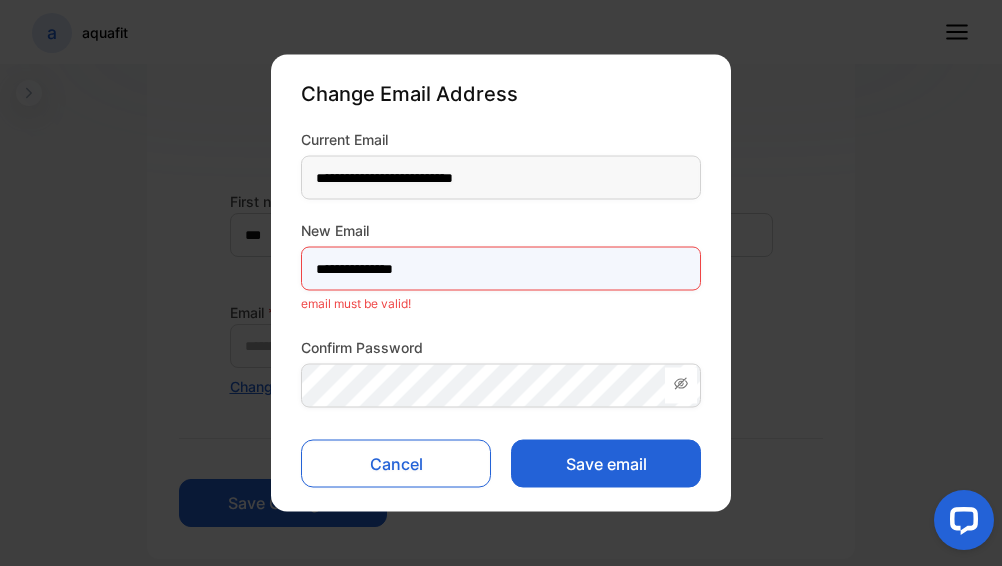 click on "**********" at bounding box center (501, 269) 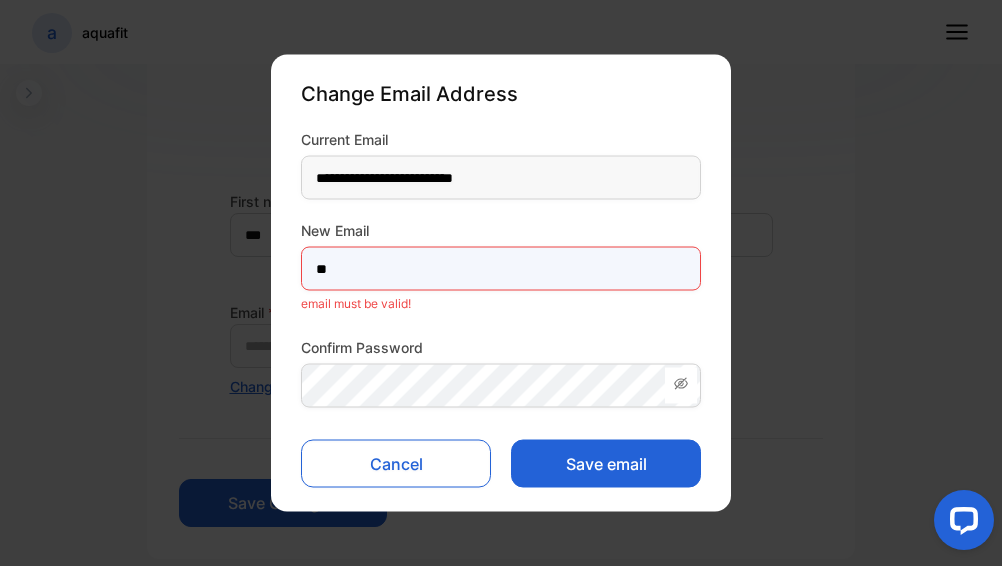 type on "*" 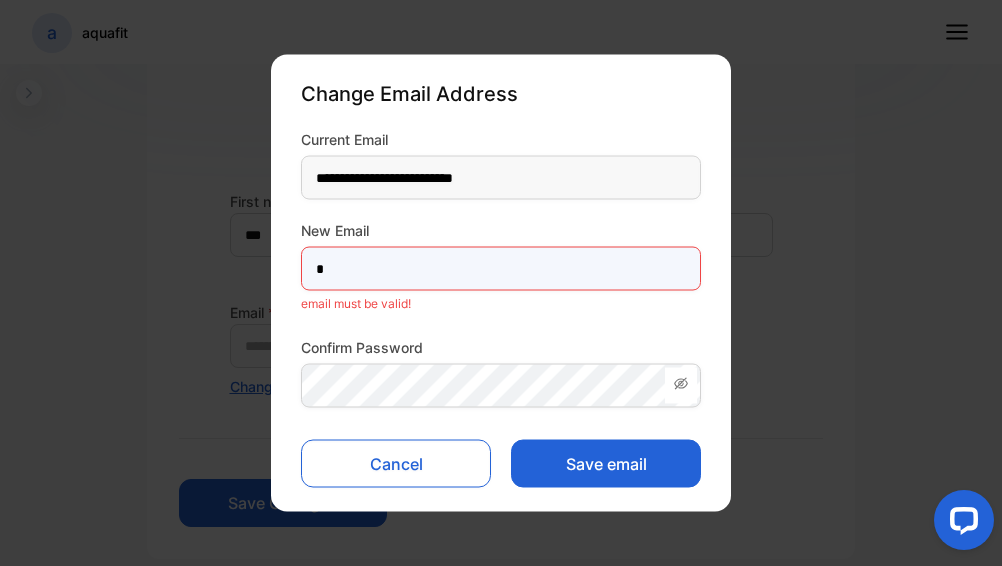 type 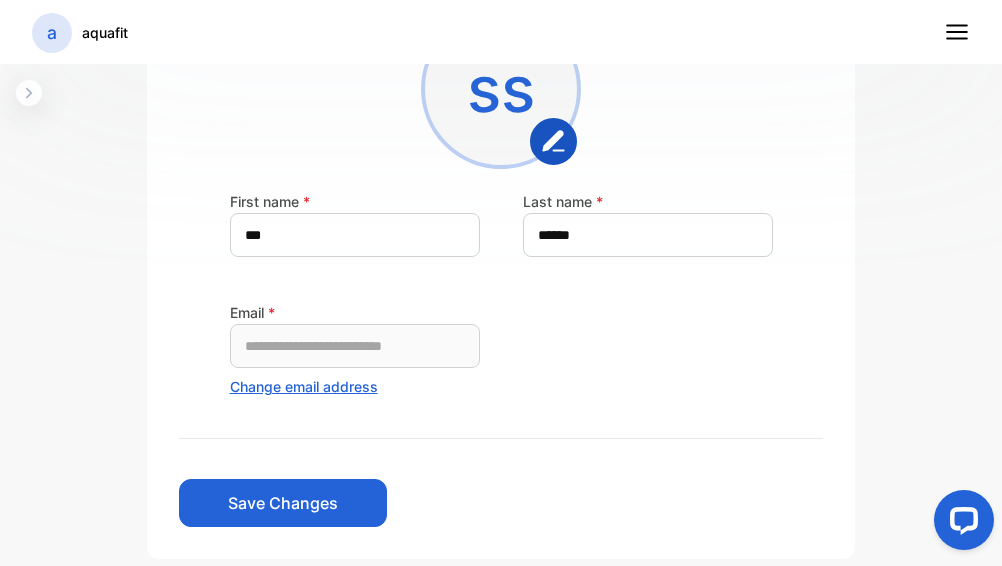 click 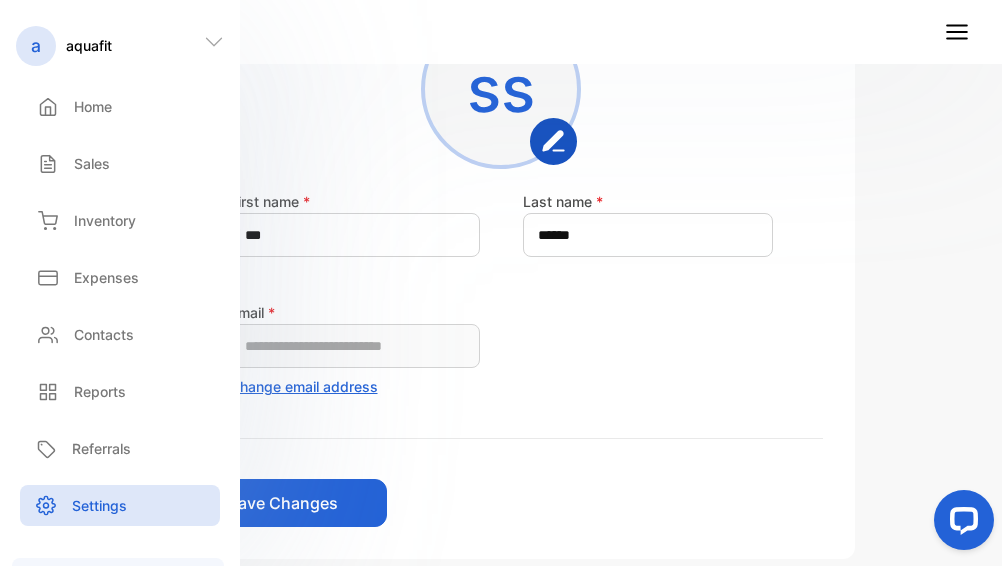 click 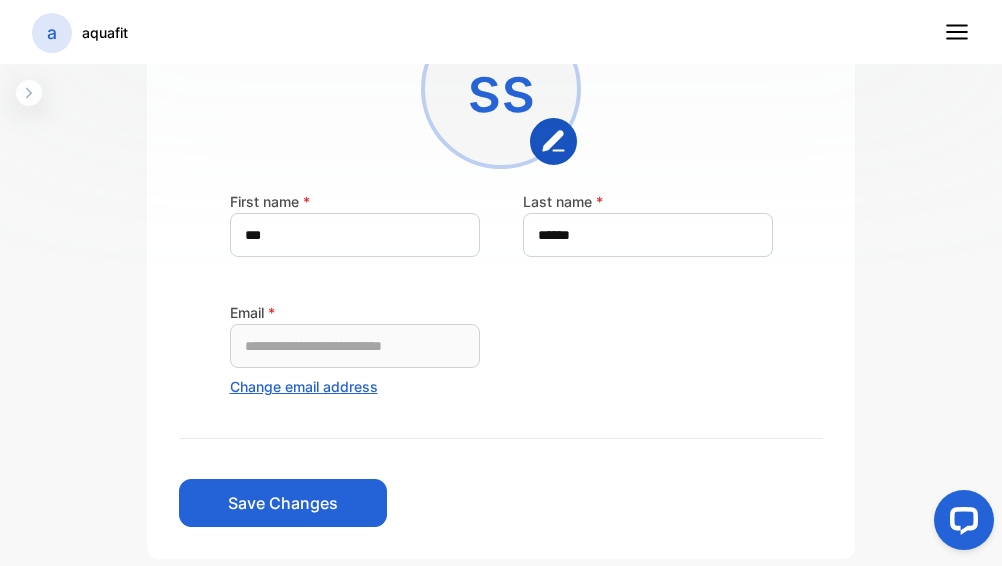 click 